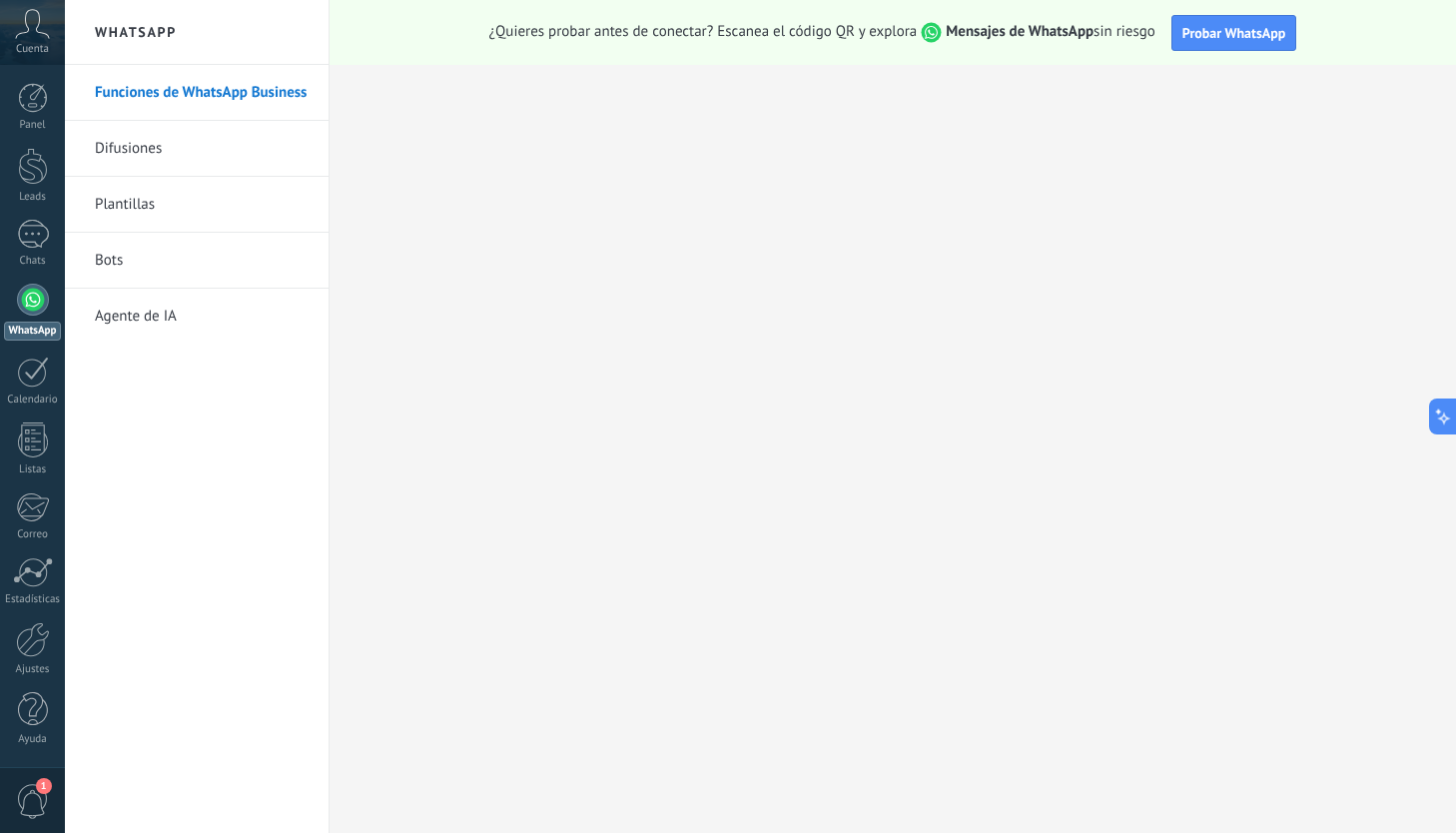 scroll, scrollTop: 0, scrollLeft: 0, axis: both 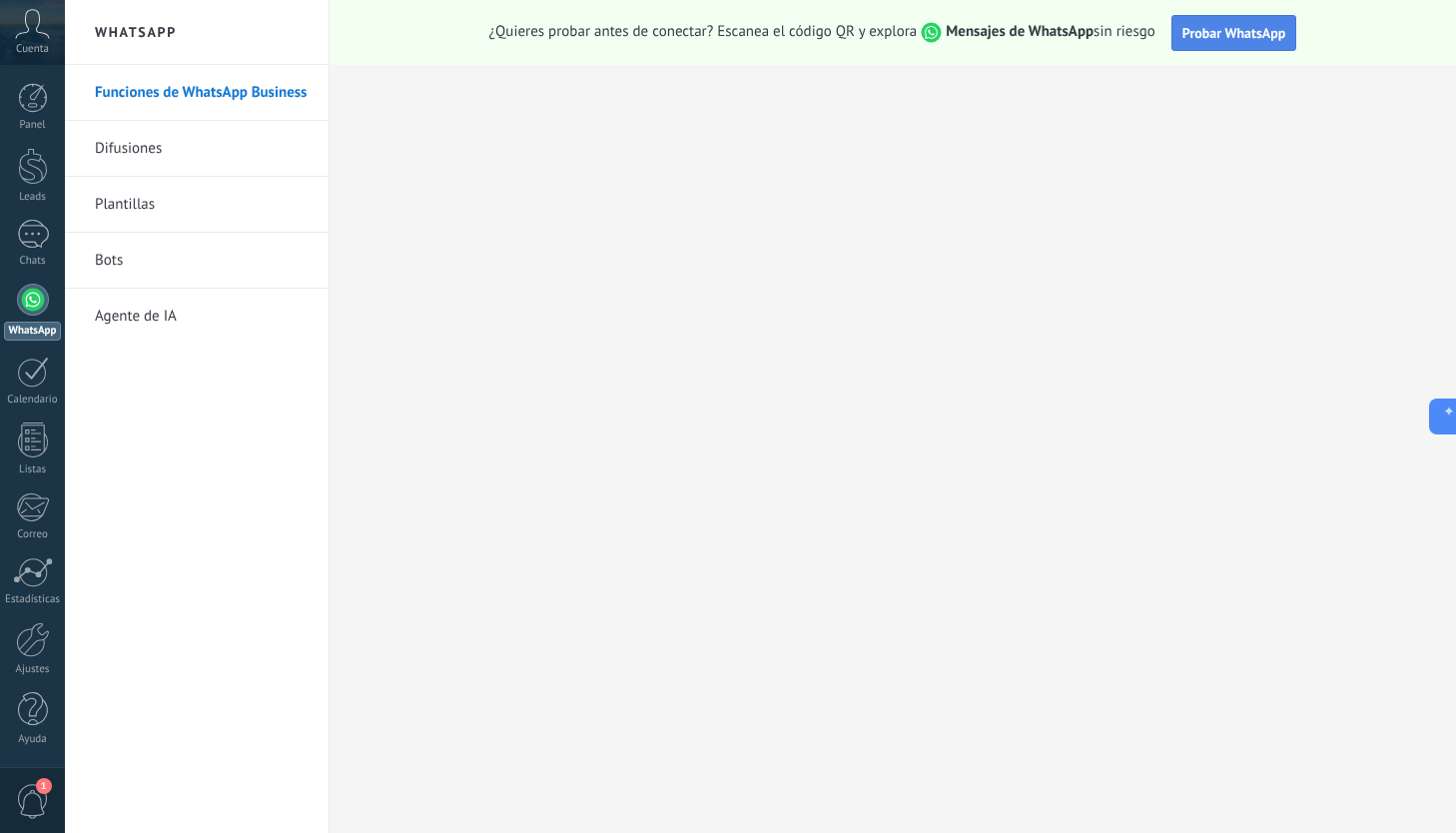 click on "Probar WhatsApp" at bounding box center (1234, 33) 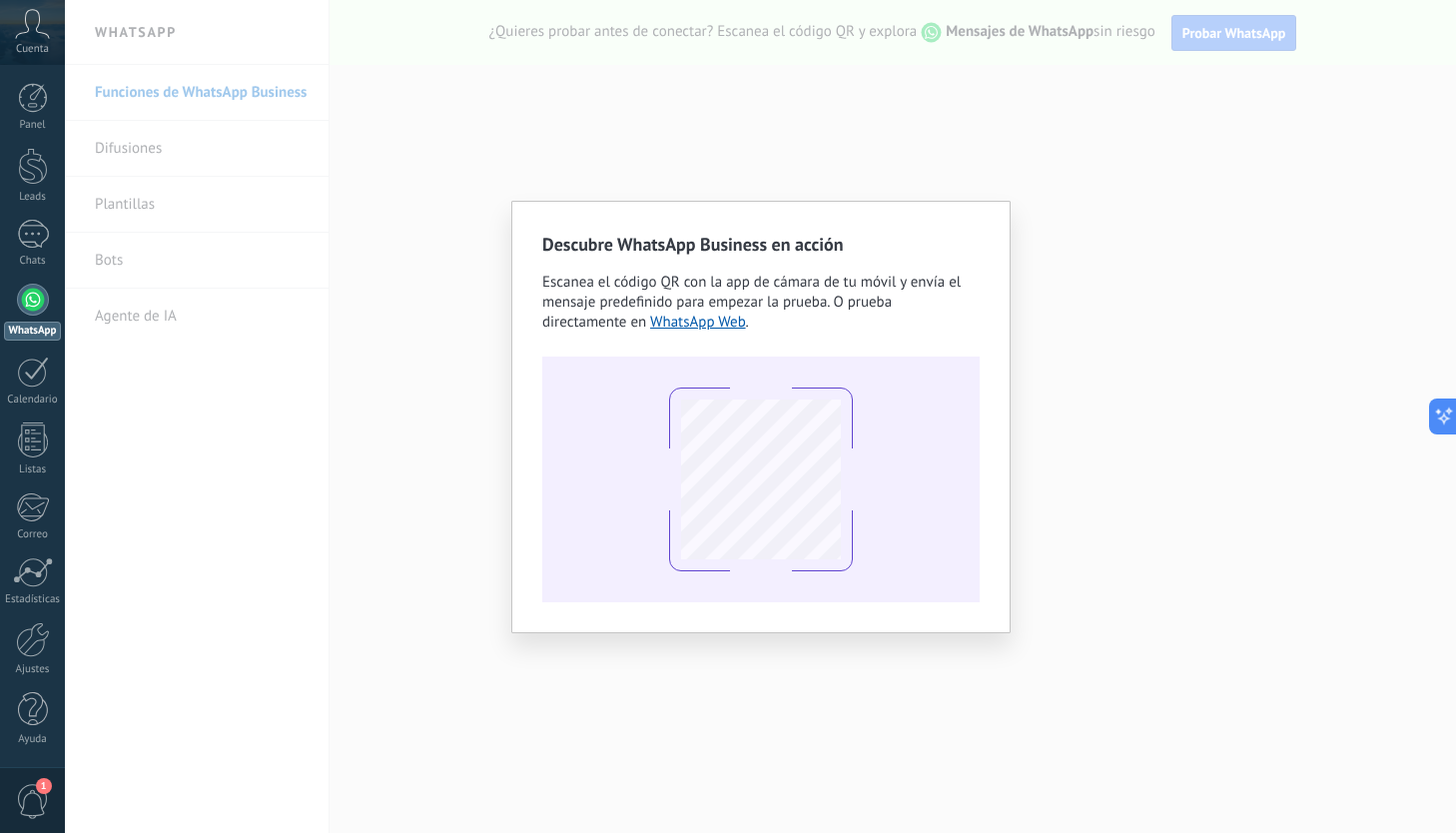 click on "Descubre WhatsApp Business en acción Escanea el código QR con la app de cámara de tu móvil y envía el mensaje predefinido para empezar la prueba. O prueba directamente en   WhatsApp Web ." at bounding box center (760, 416) 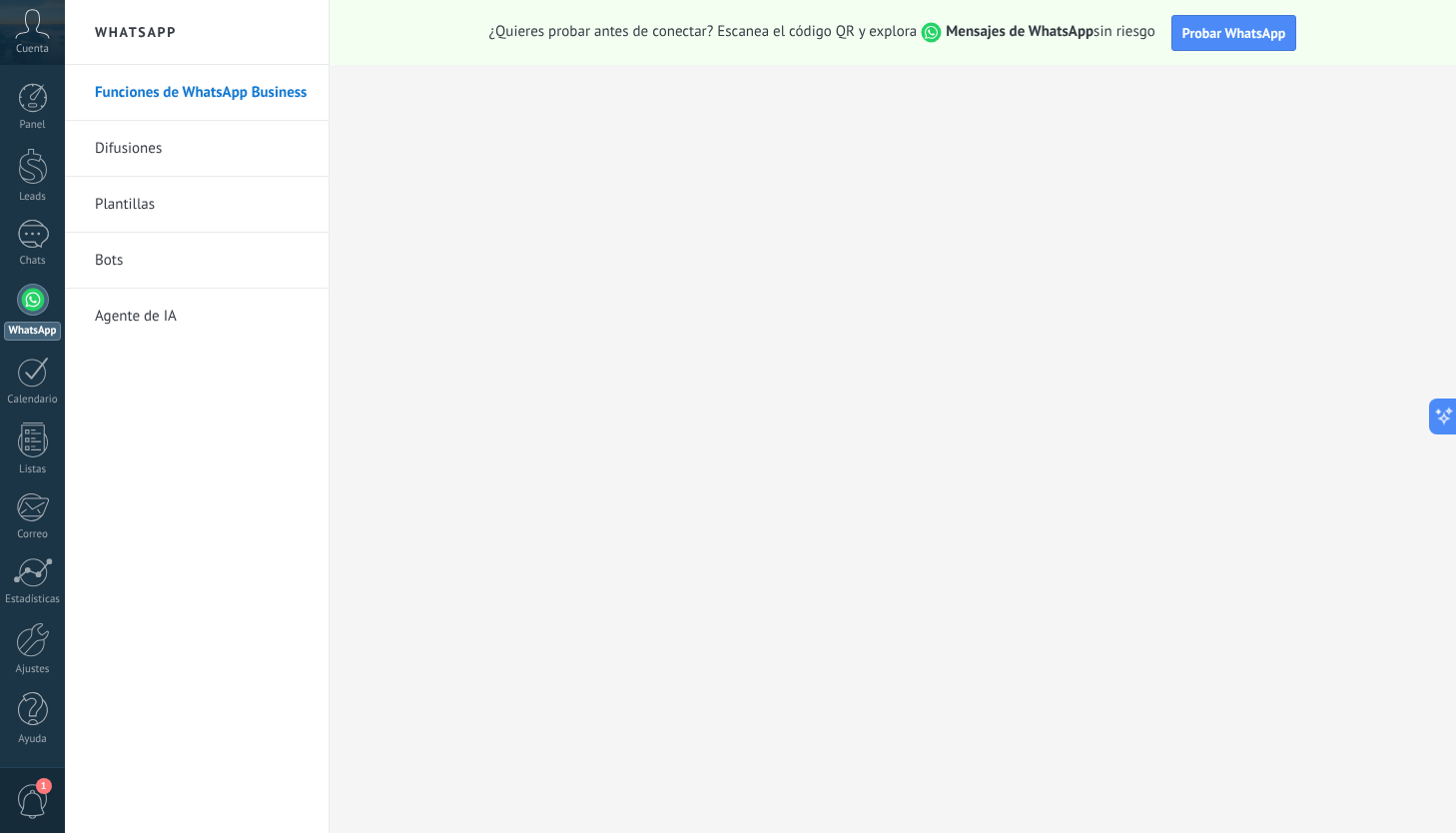 click at bounding box center (33, 300) 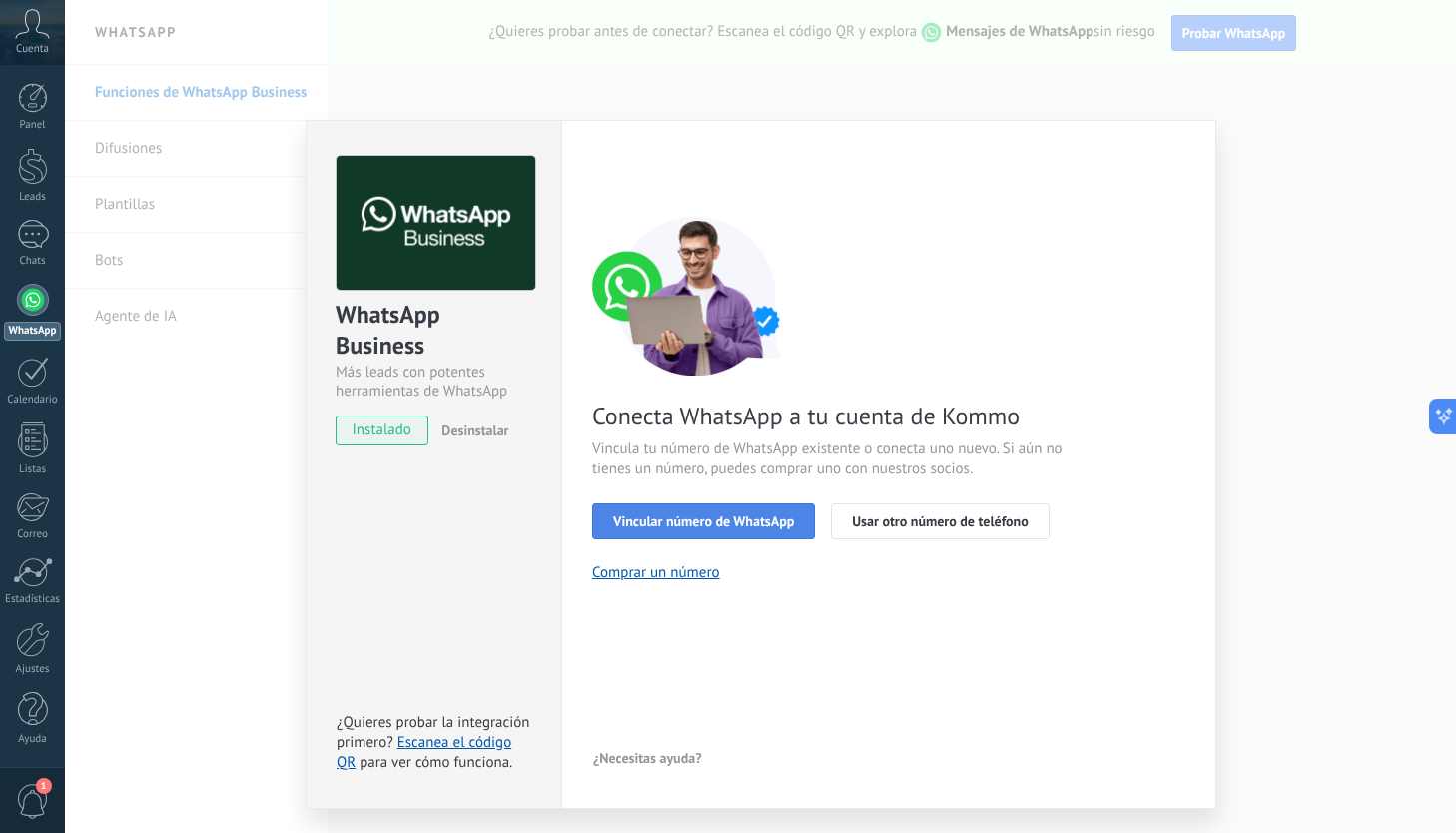 click on "Vincular número de WhatsApp" at bounding box center [703, 521] 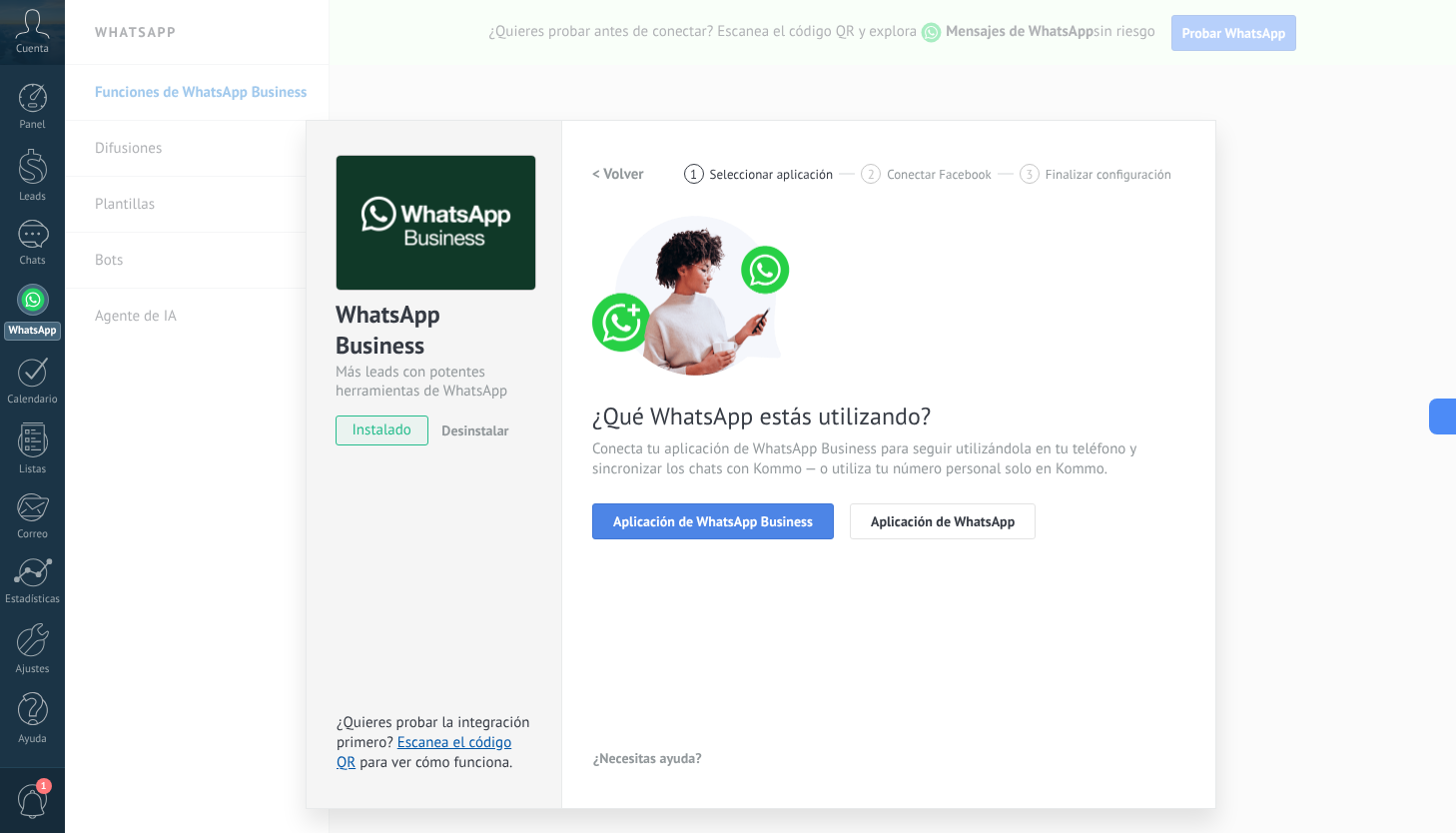 click on "Aplicación de WhatsApp Business" at bounding box center (713, 521) 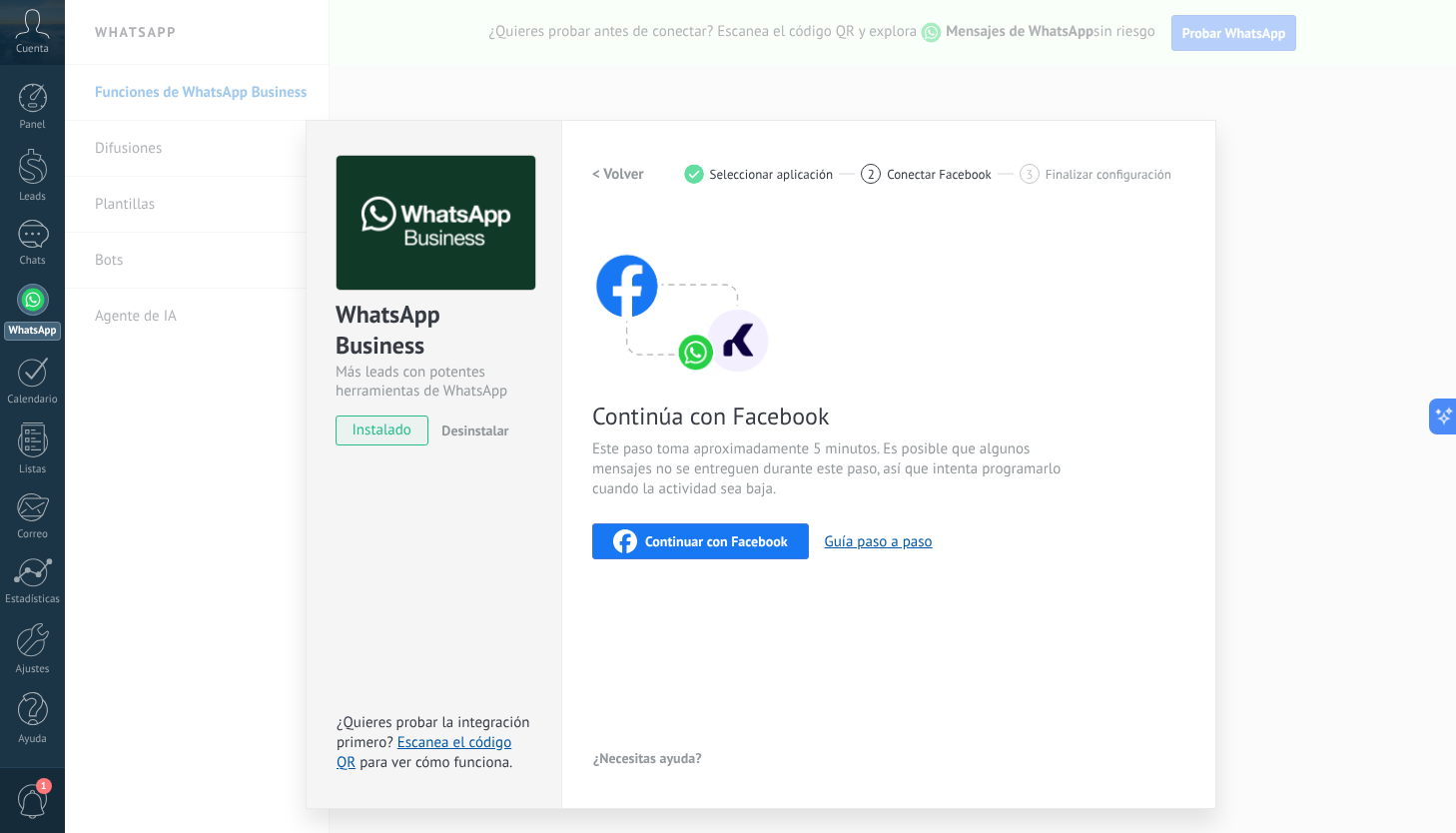 click on "Continuar con Facebook" at bounding box center (716, 541) 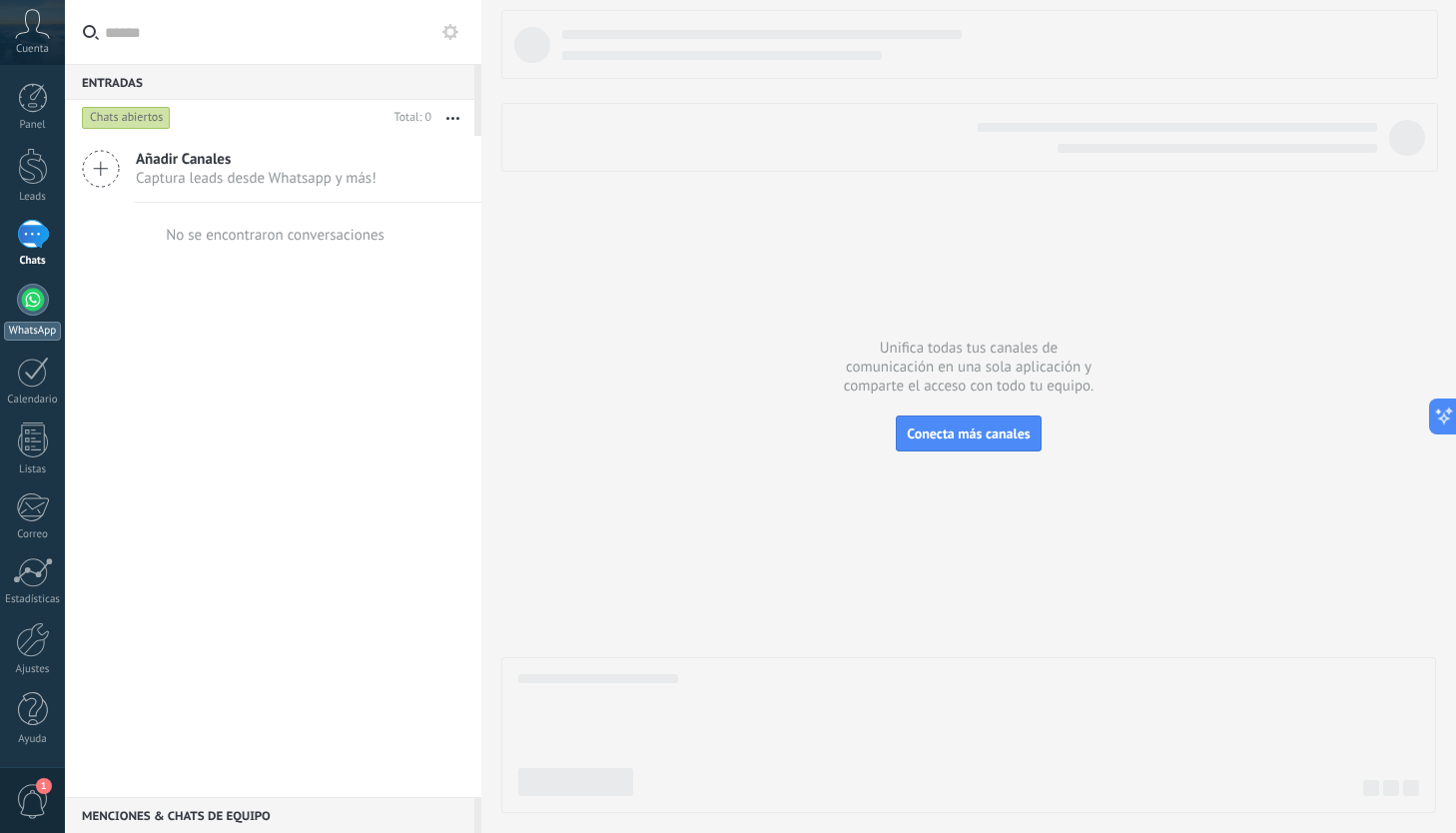 click at bounding box center [33, 300] 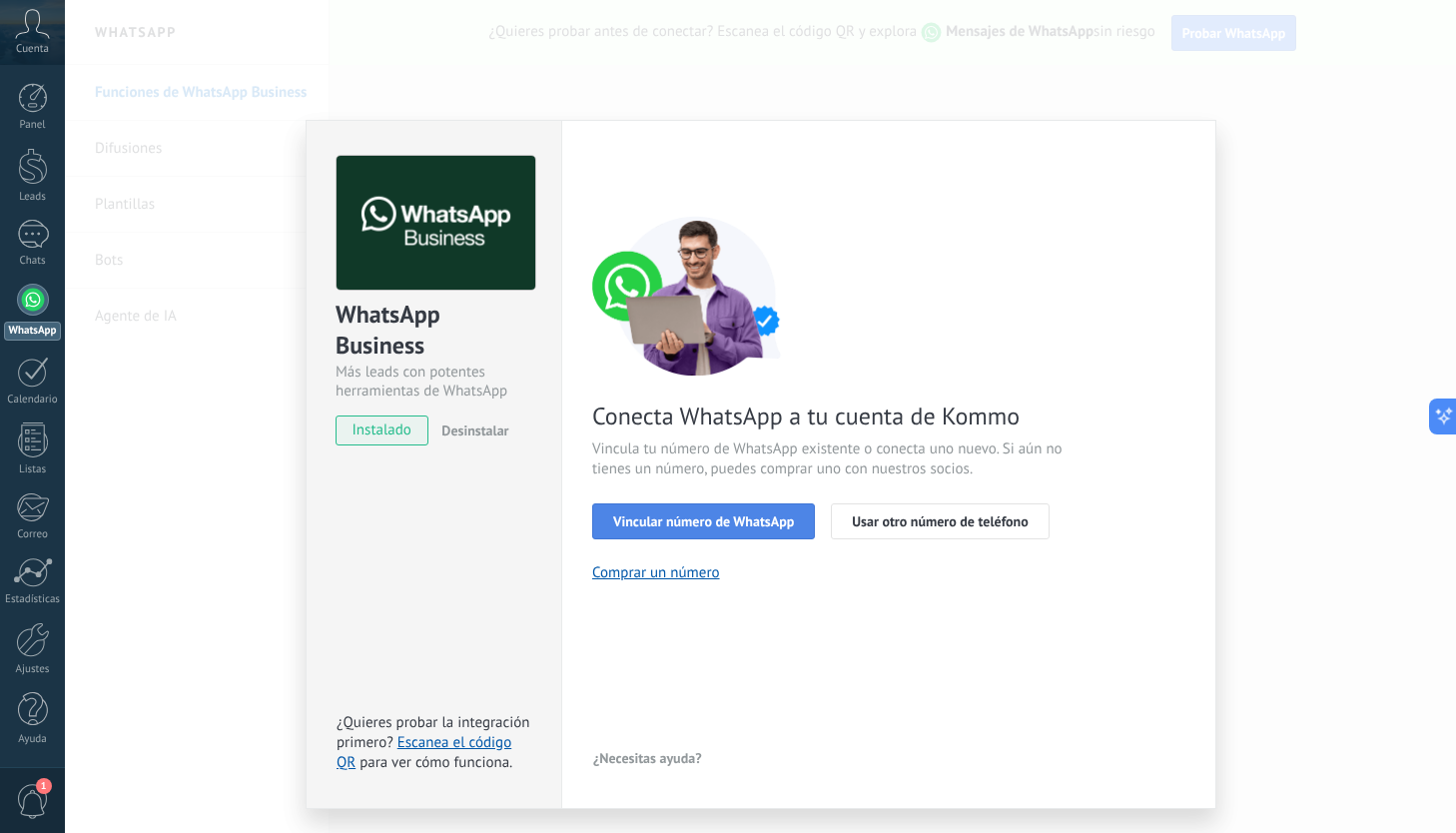 click on "Vincular número de WhatsApp" at bounding box center (703, 521) 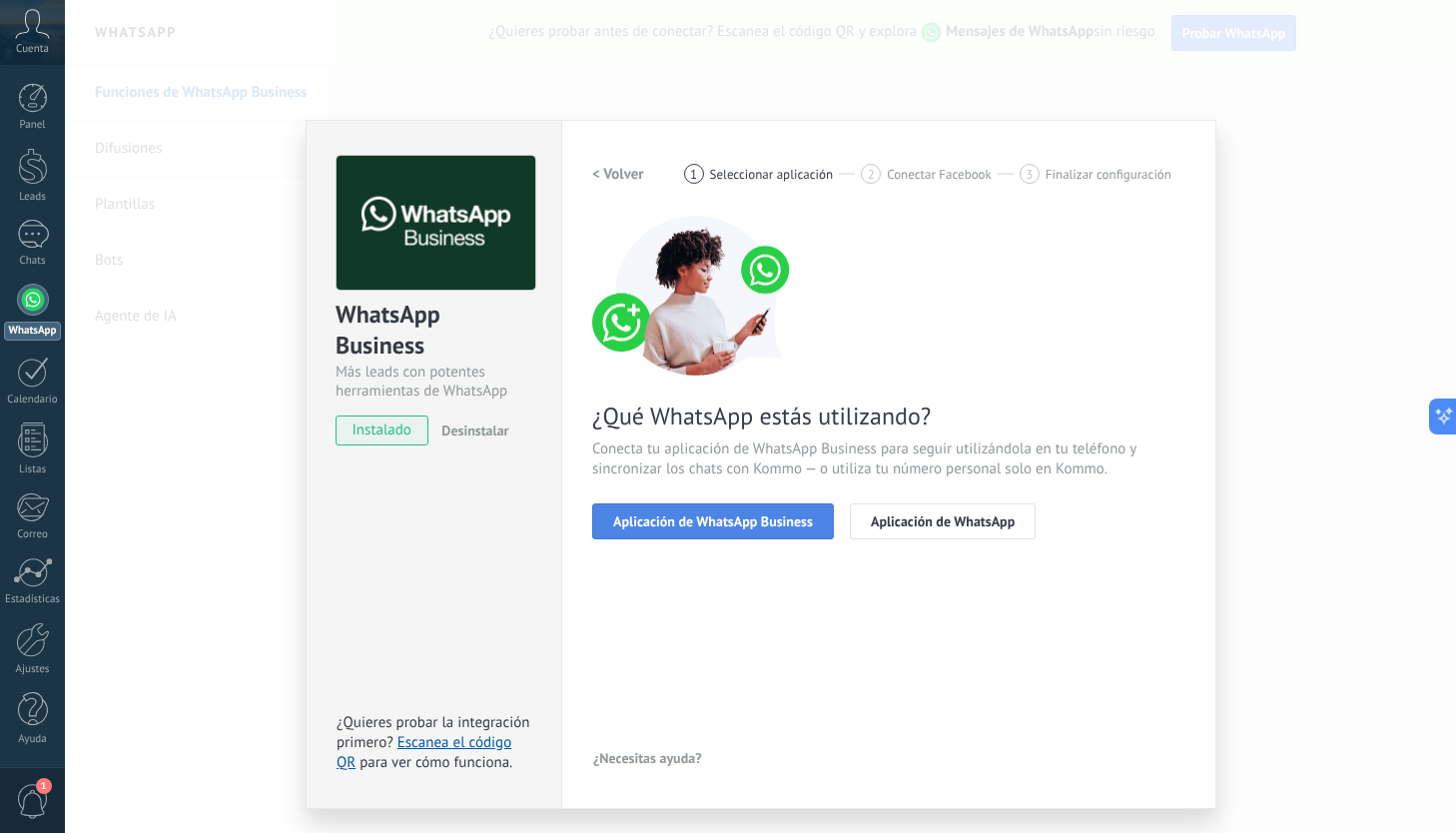 click on "Aplicación de WhatsApp Business" at bounding box center [713, 521] 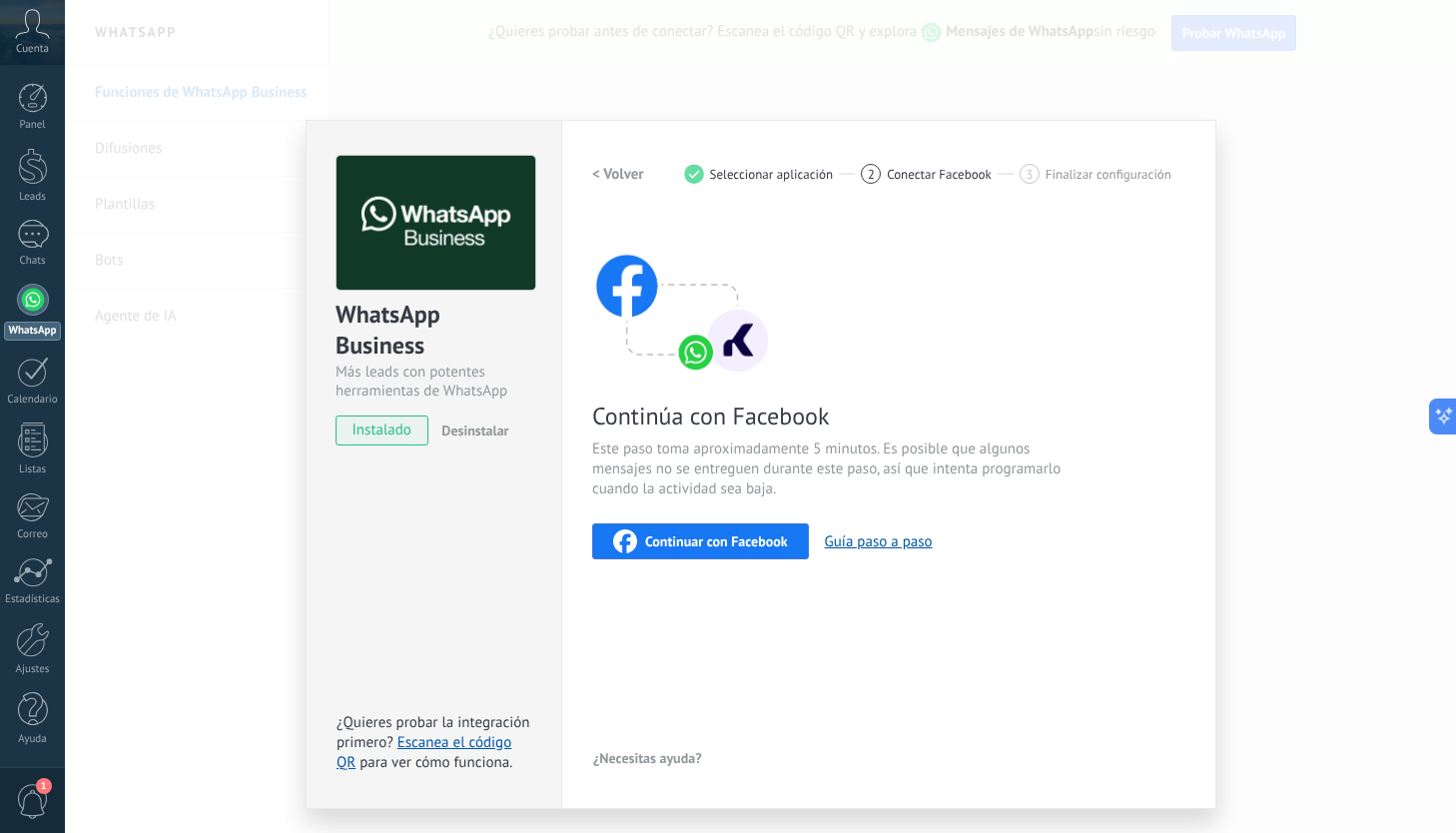 click on "Continuar con Facebook" at bounding box center (716, 541) 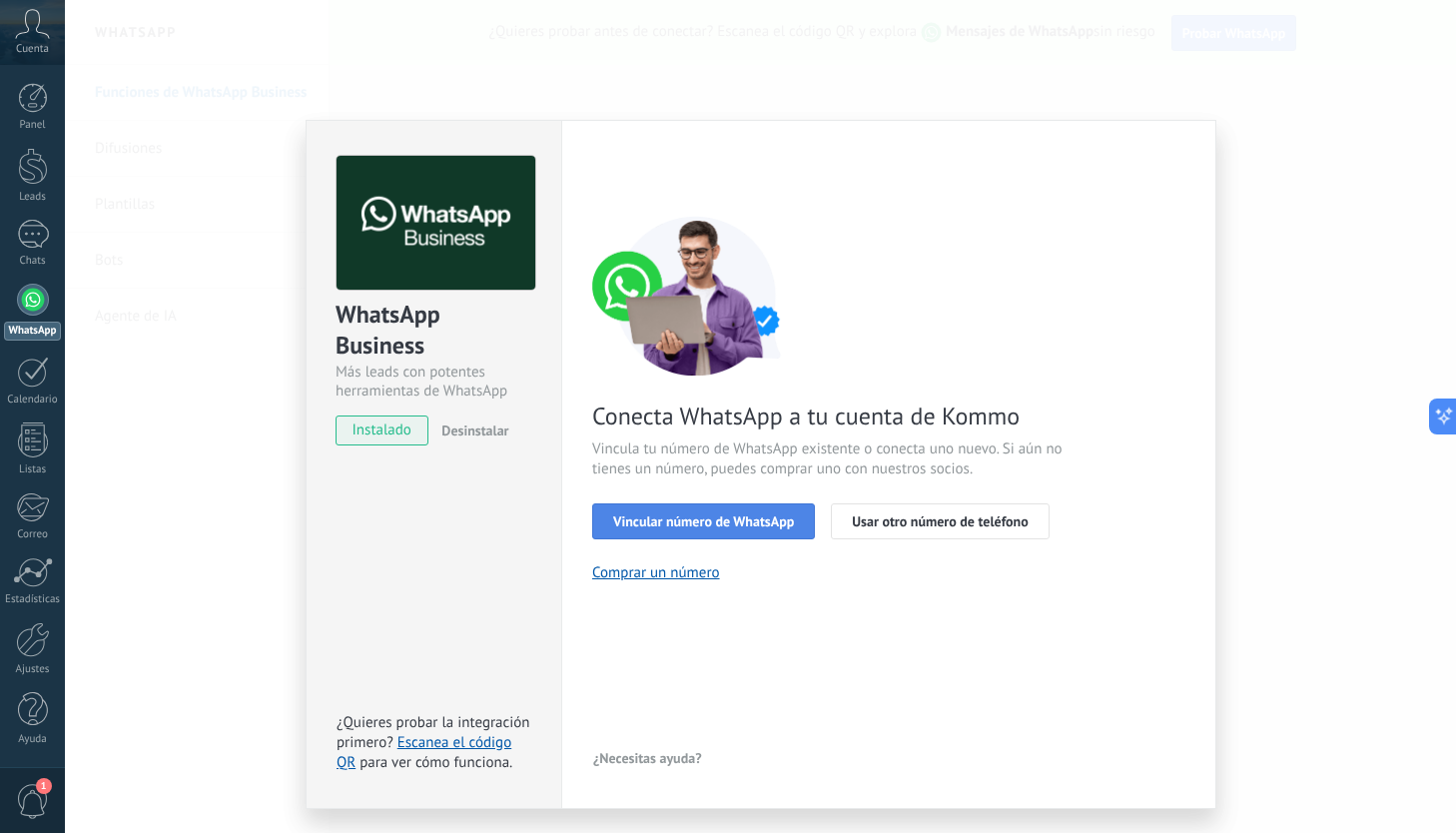 click on "Vincular número de WhatsApp" at bounding box center [703, 521] 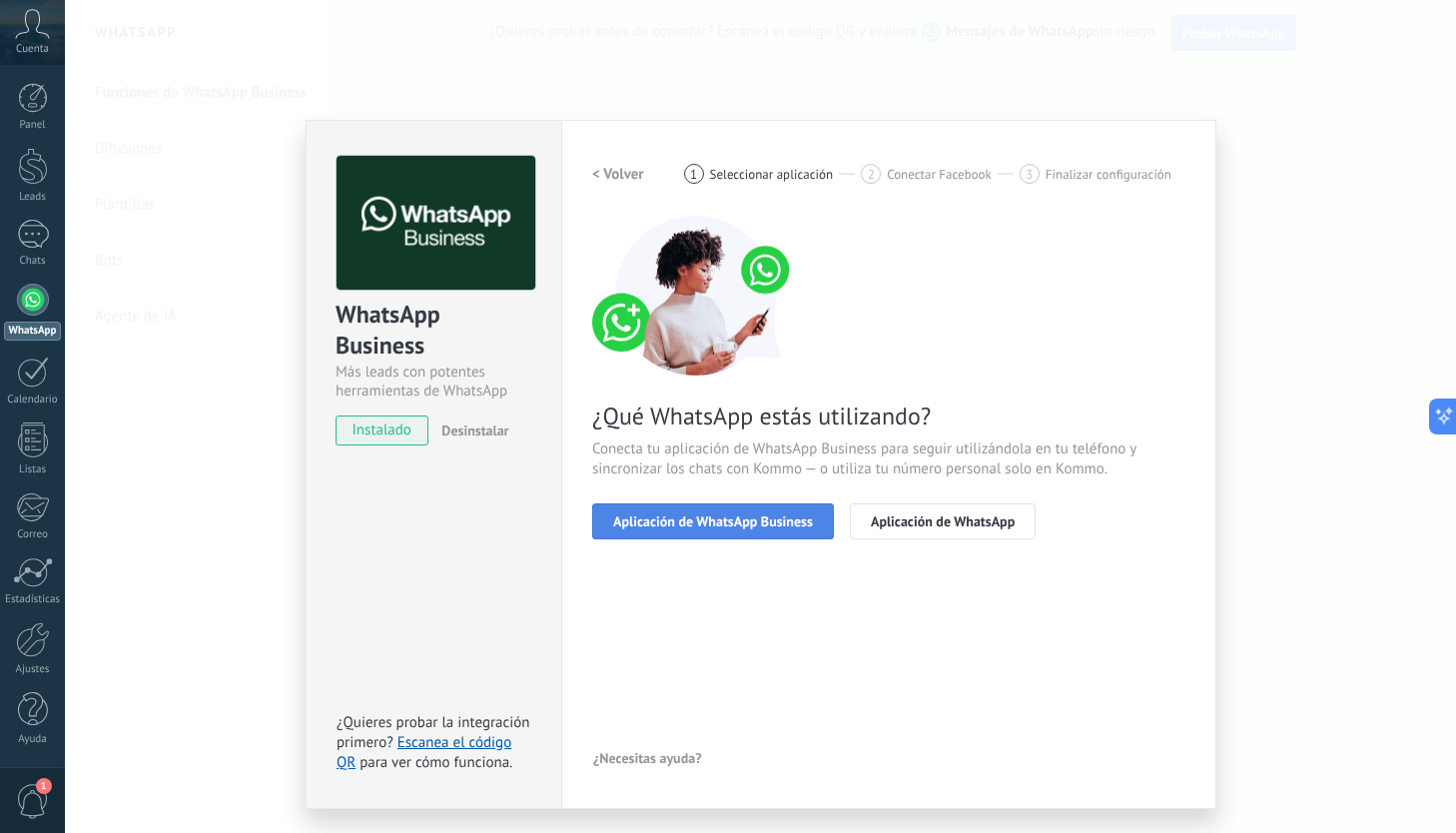 click on "Aplicación de WhatsApp Business" at bounding box center [713, 521] 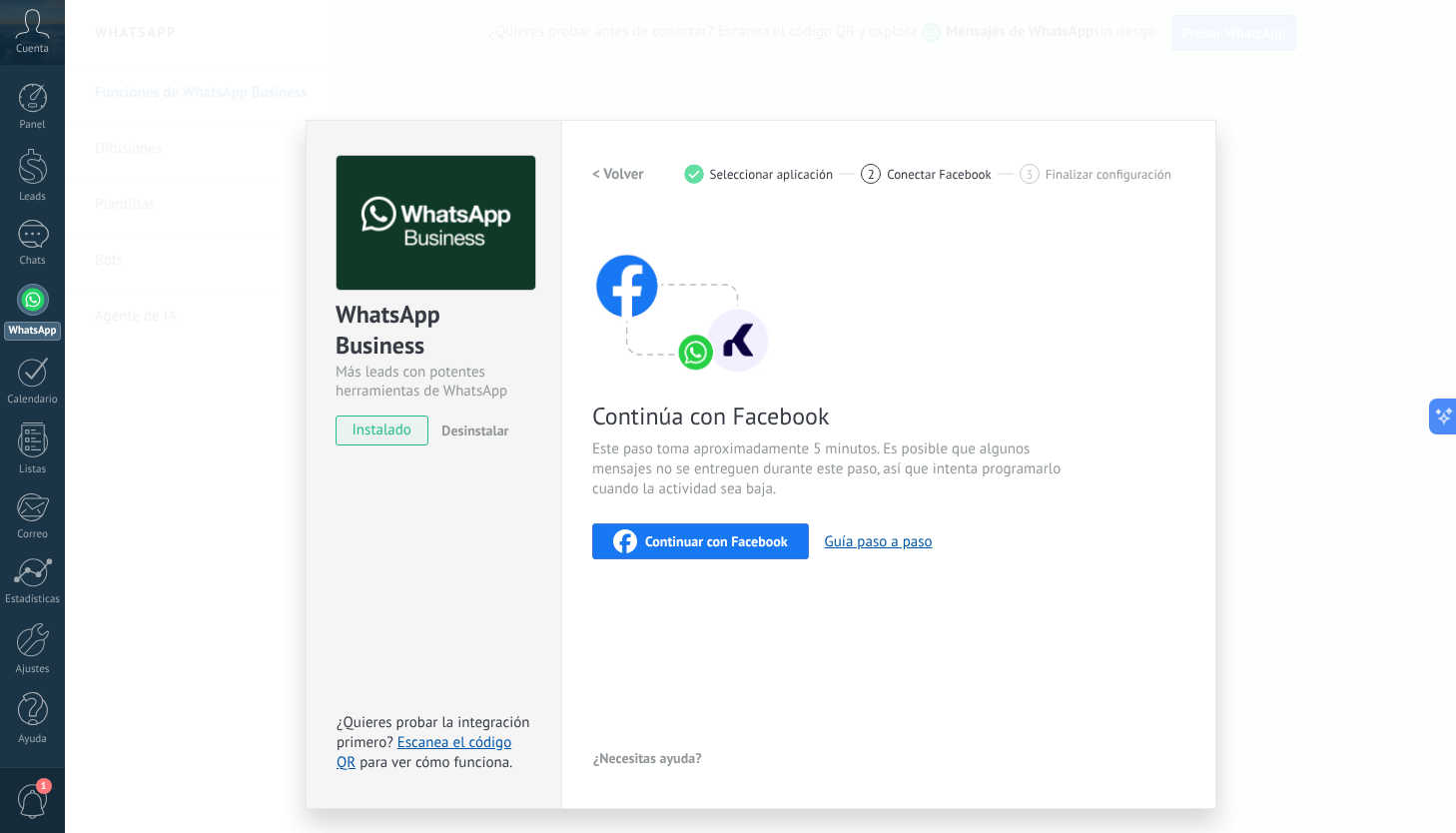 click on "Continuar con Facebook" at bounding box center [700, 541] 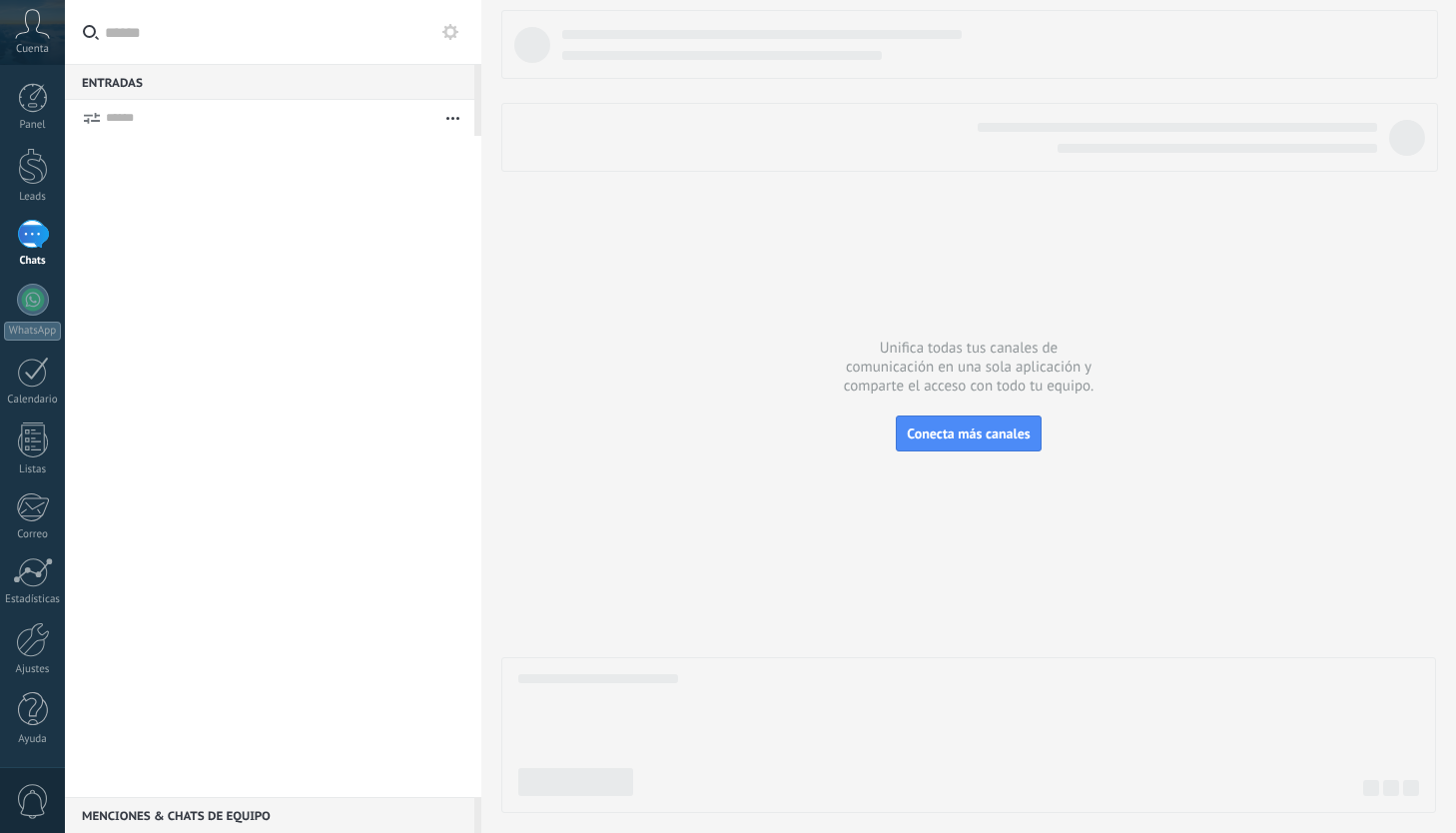 scroll, scrollTop: 0, scrollLeft: 0, axis: both 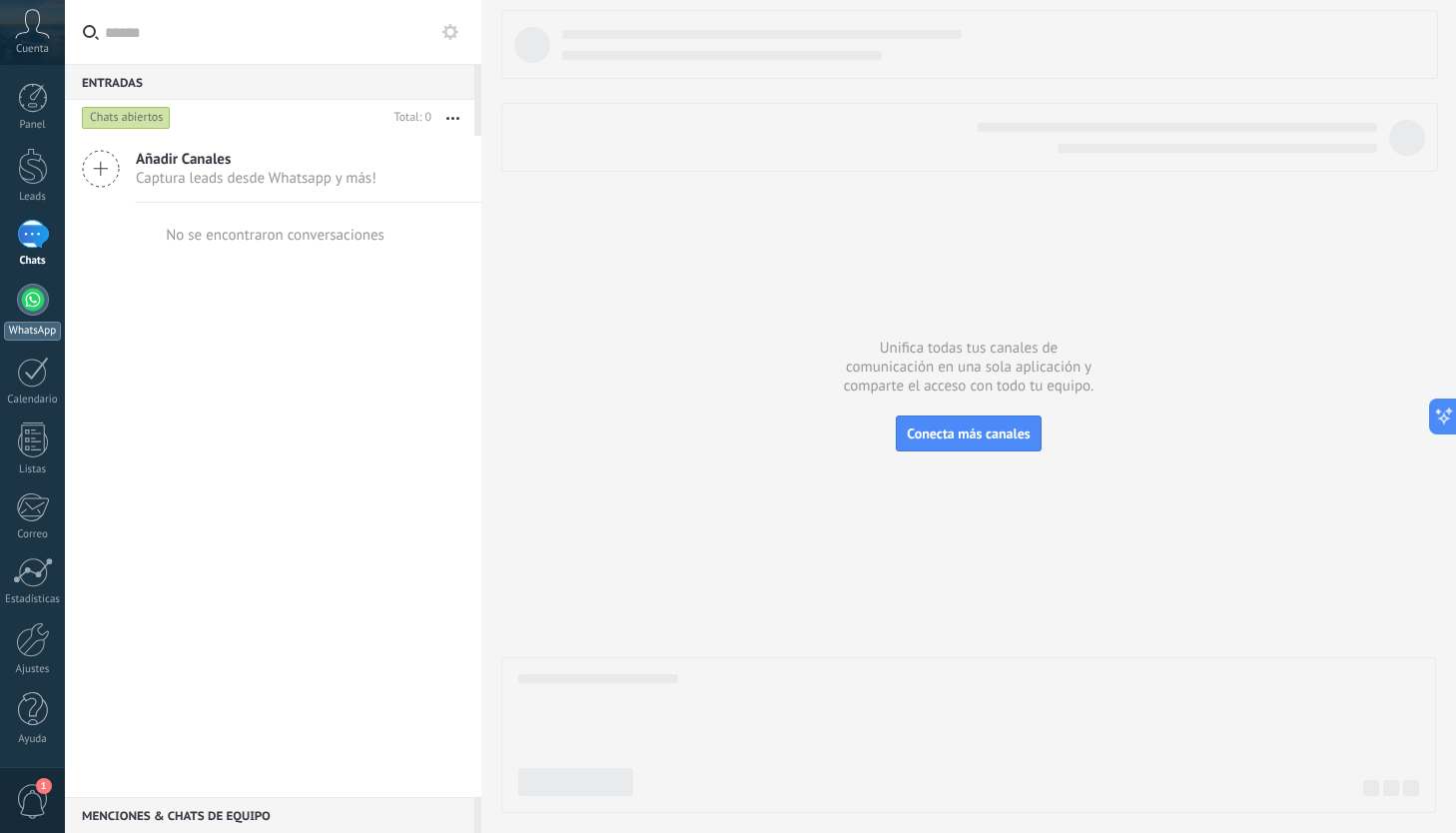 click at bounding box center [33, 300] 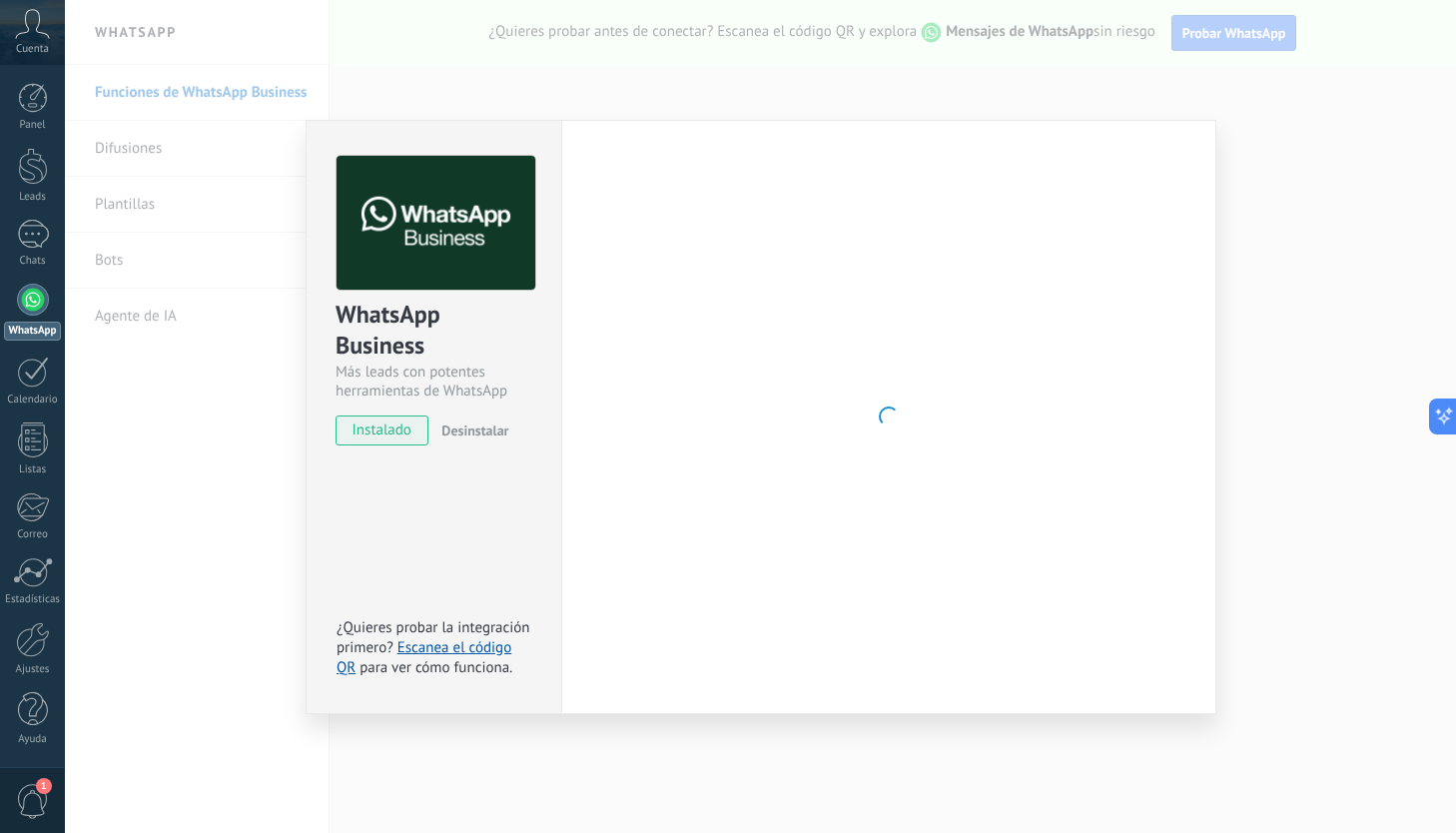 scroll, scrollTop: 0, scrollLeft: 0, axis: both 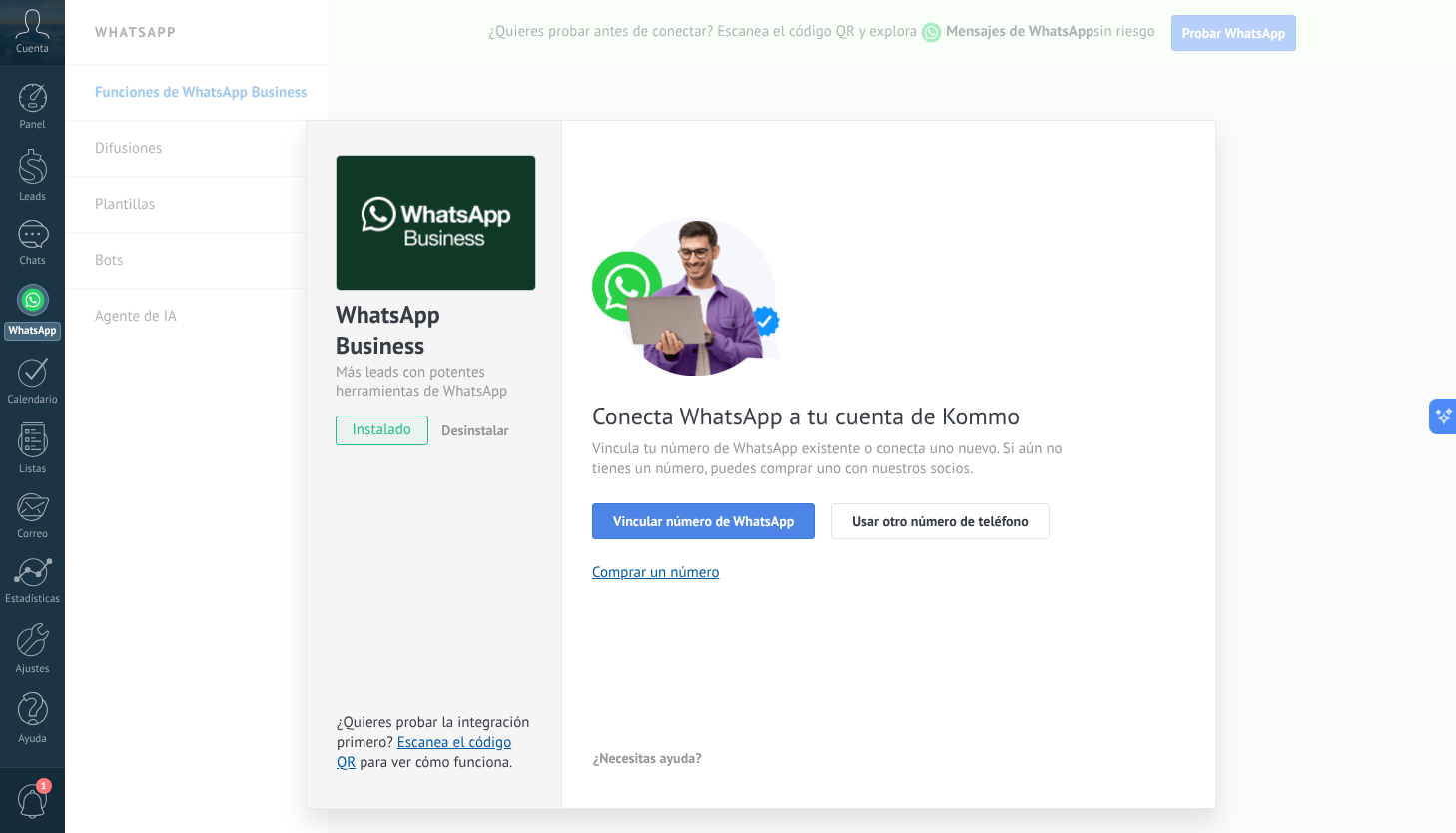 click on "Vincular número de WhatsApp" at bounding box center (703, 521) 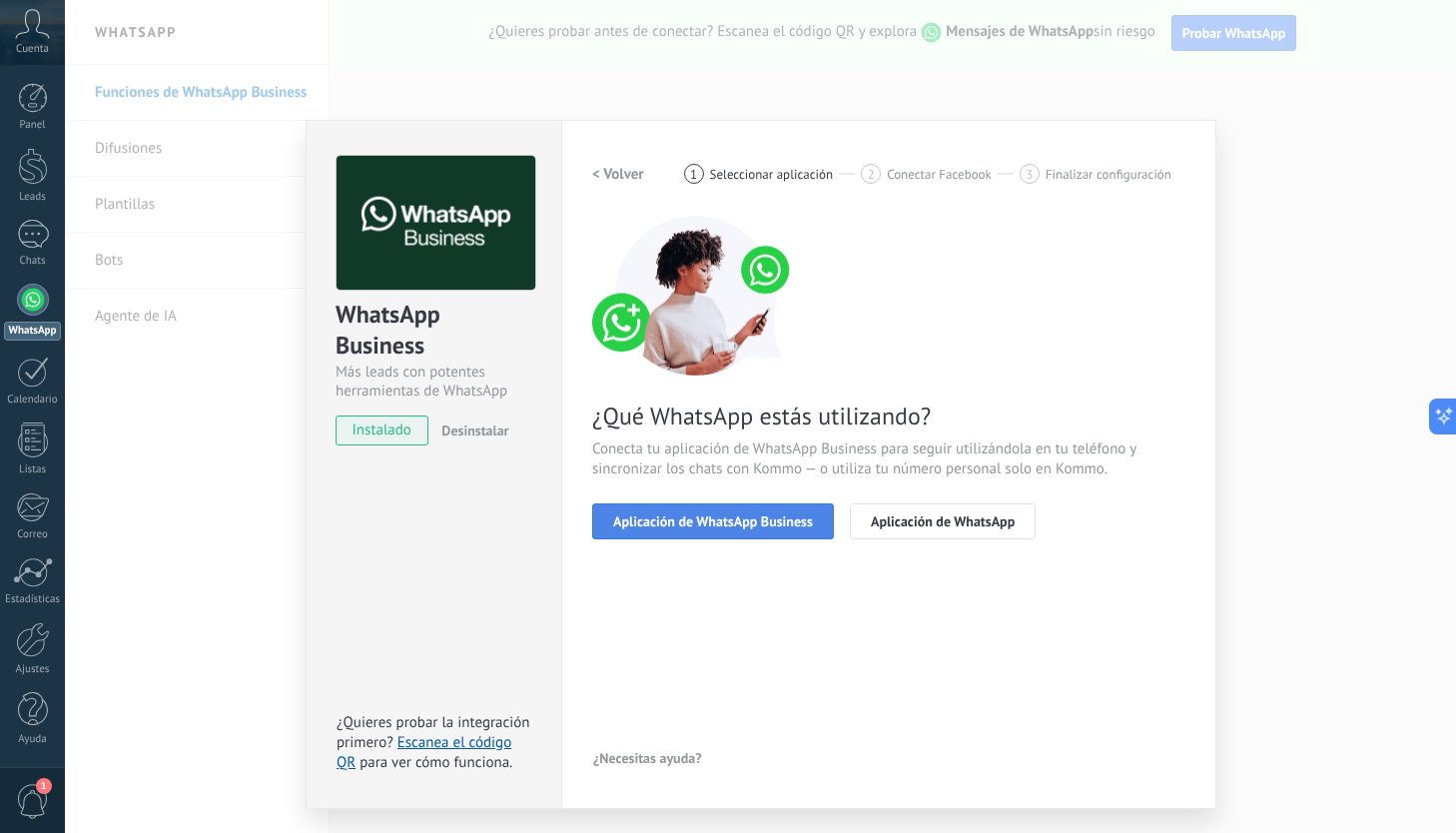 click on "Aplicación de WhatsApp Business" at bounding box center [713, 521] 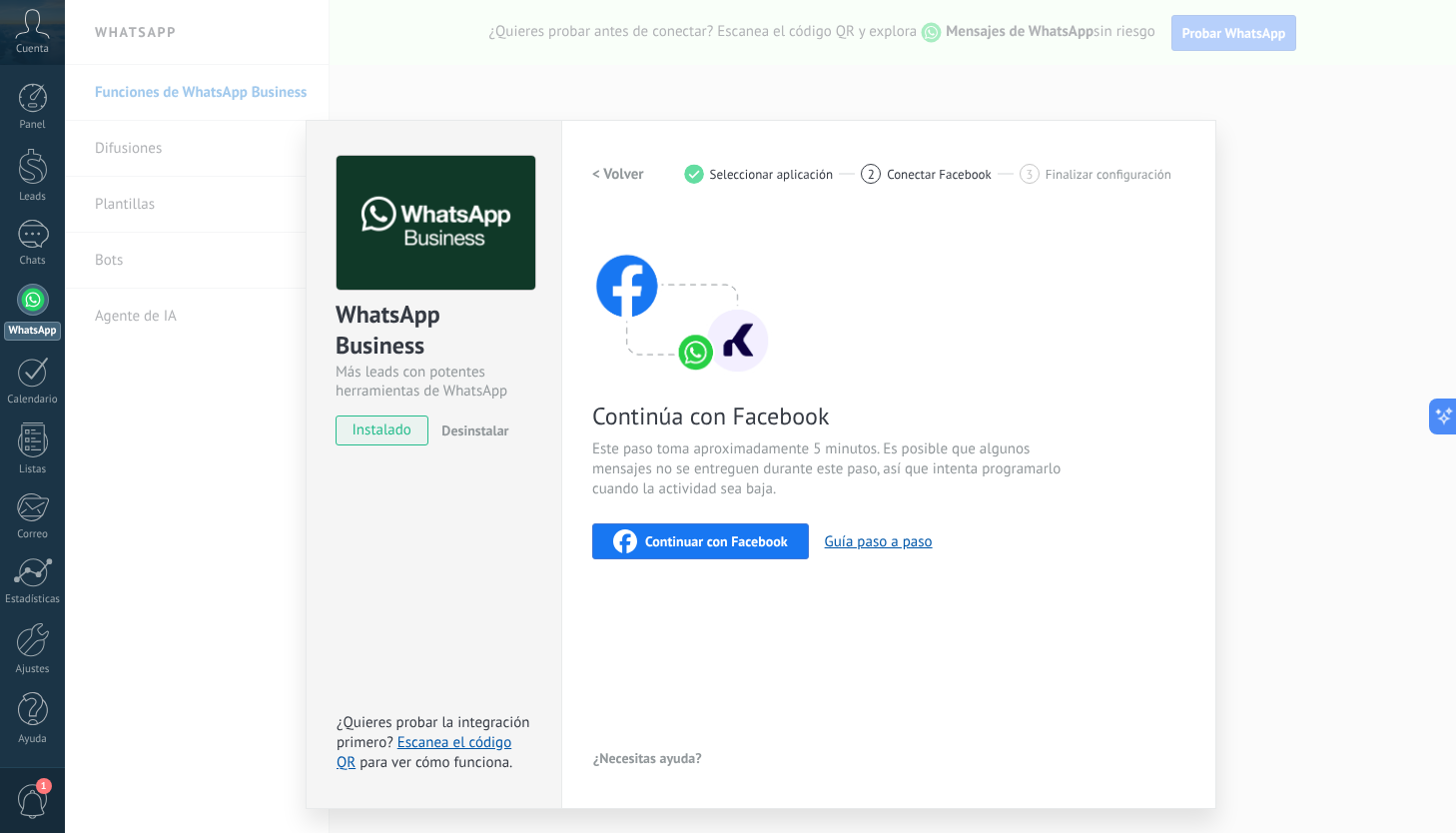 click on "Continuar con Facebook" at bounding box center [716, 541] 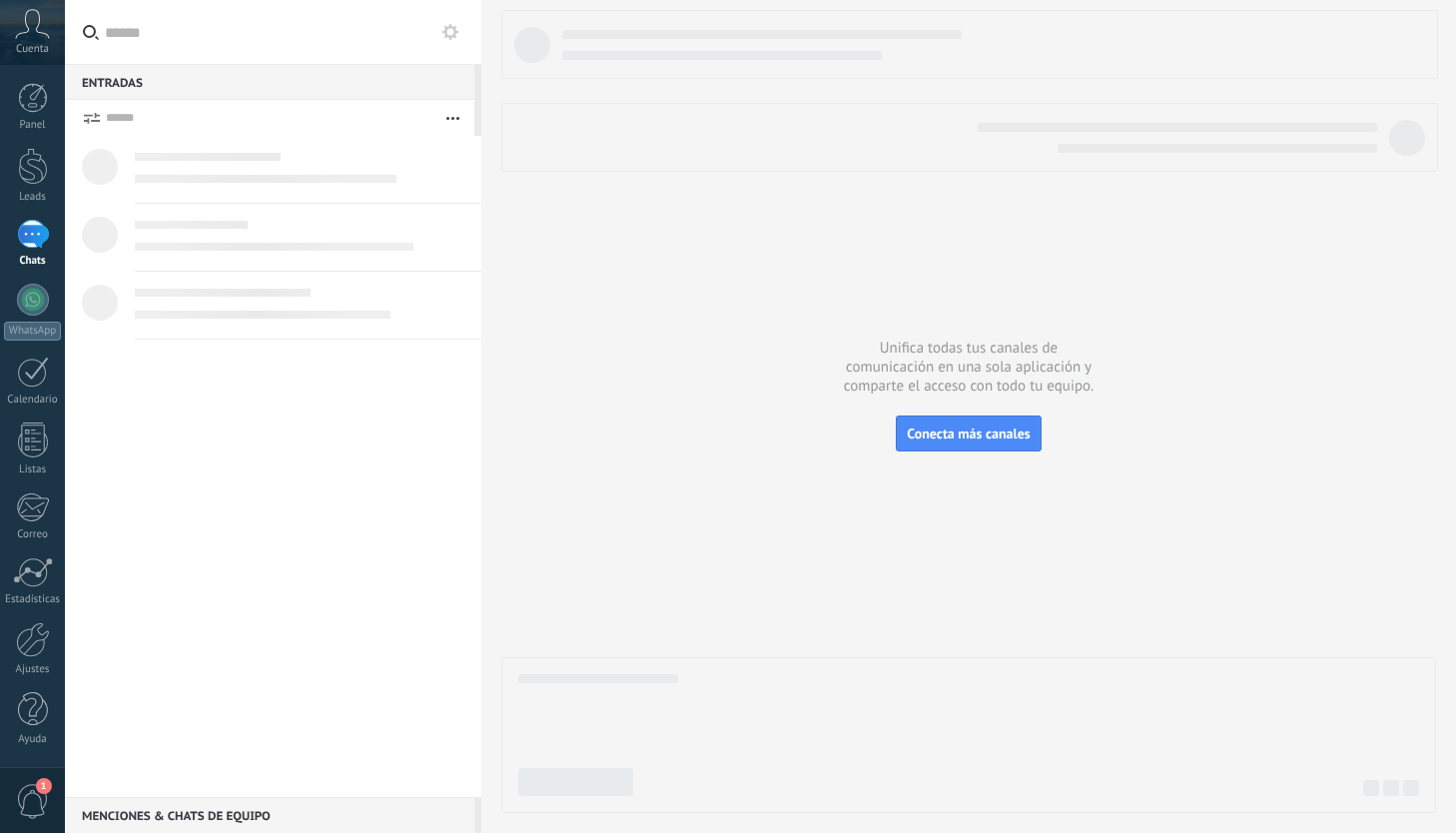 scroll, scrollTop: 0, scrollLeft: 0, axis: both 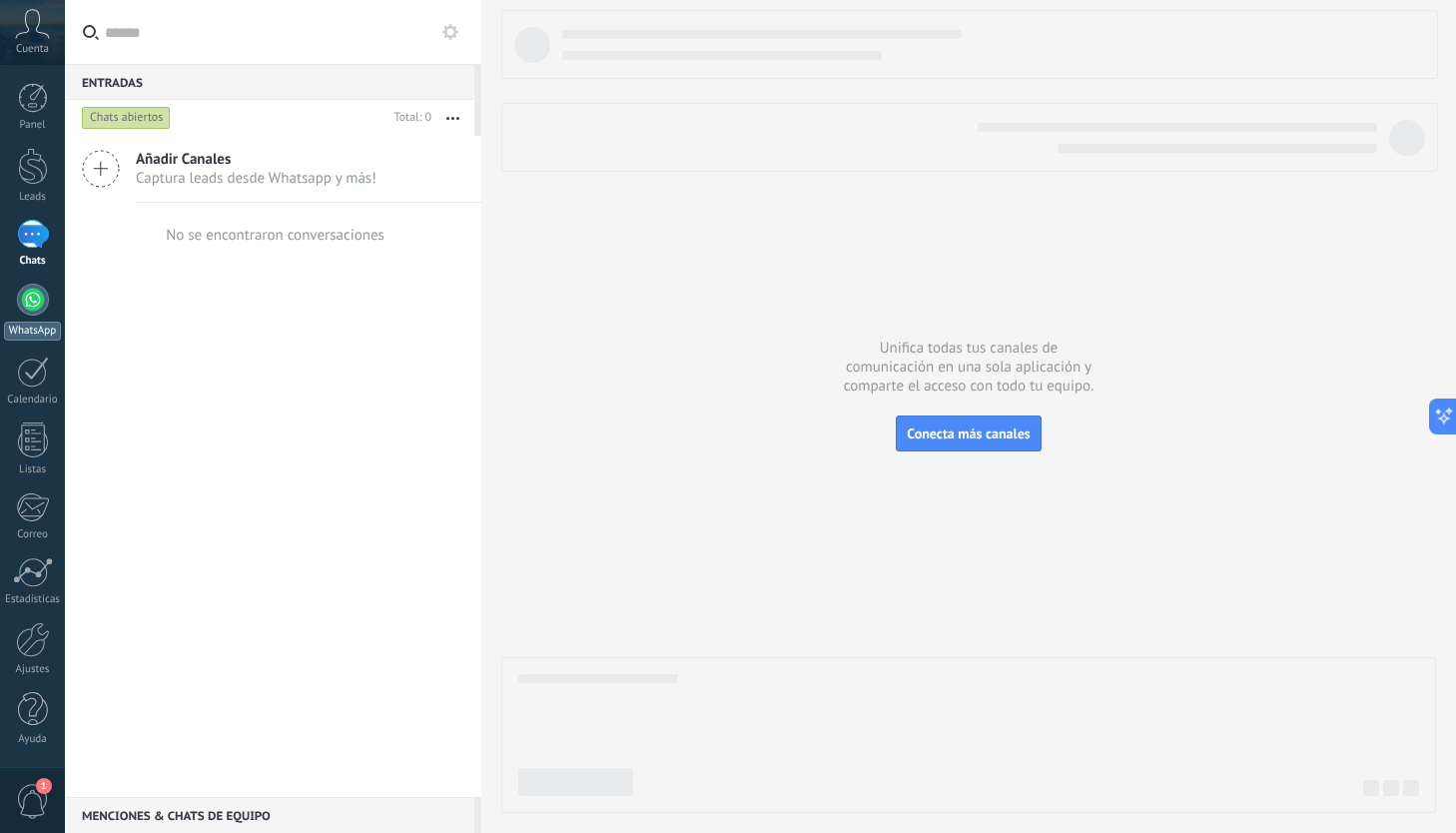 click at bounding box center (33, 300) 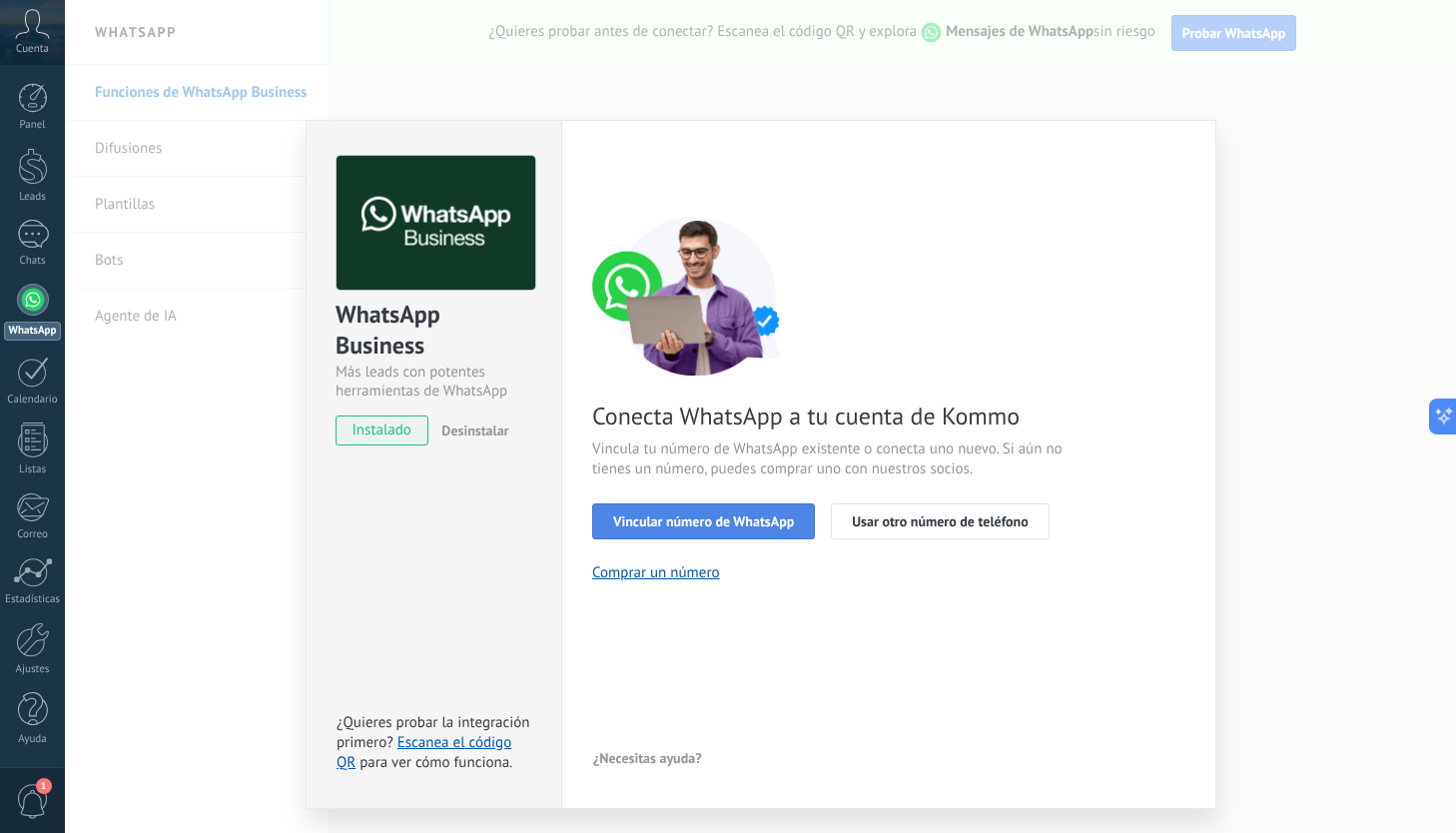 click on "Vincular número de WhatsApp" at bounding box center (703, 521) 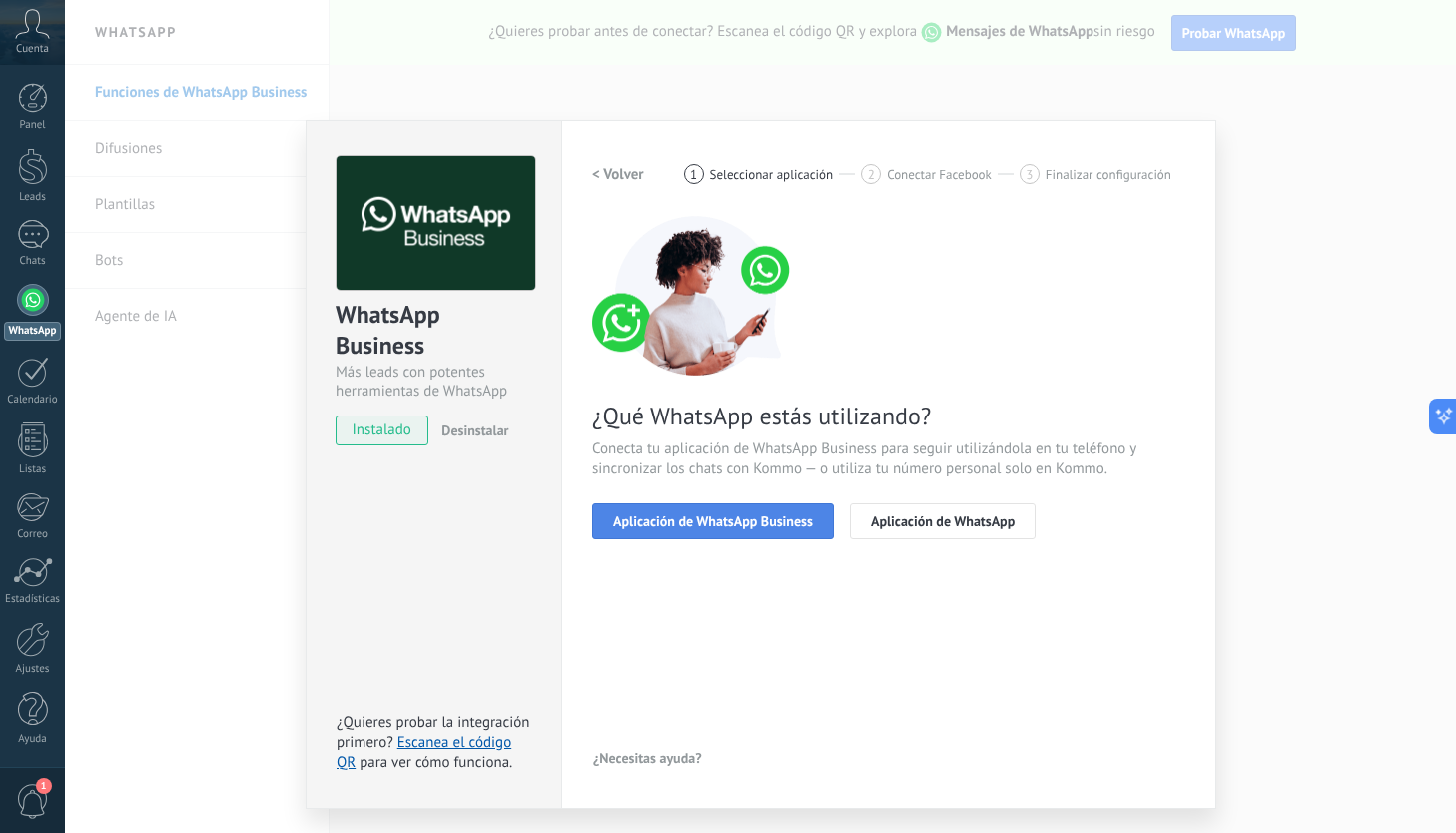 click on "Aplicación de WhatsApp Business" at bounding box center (713, 521) 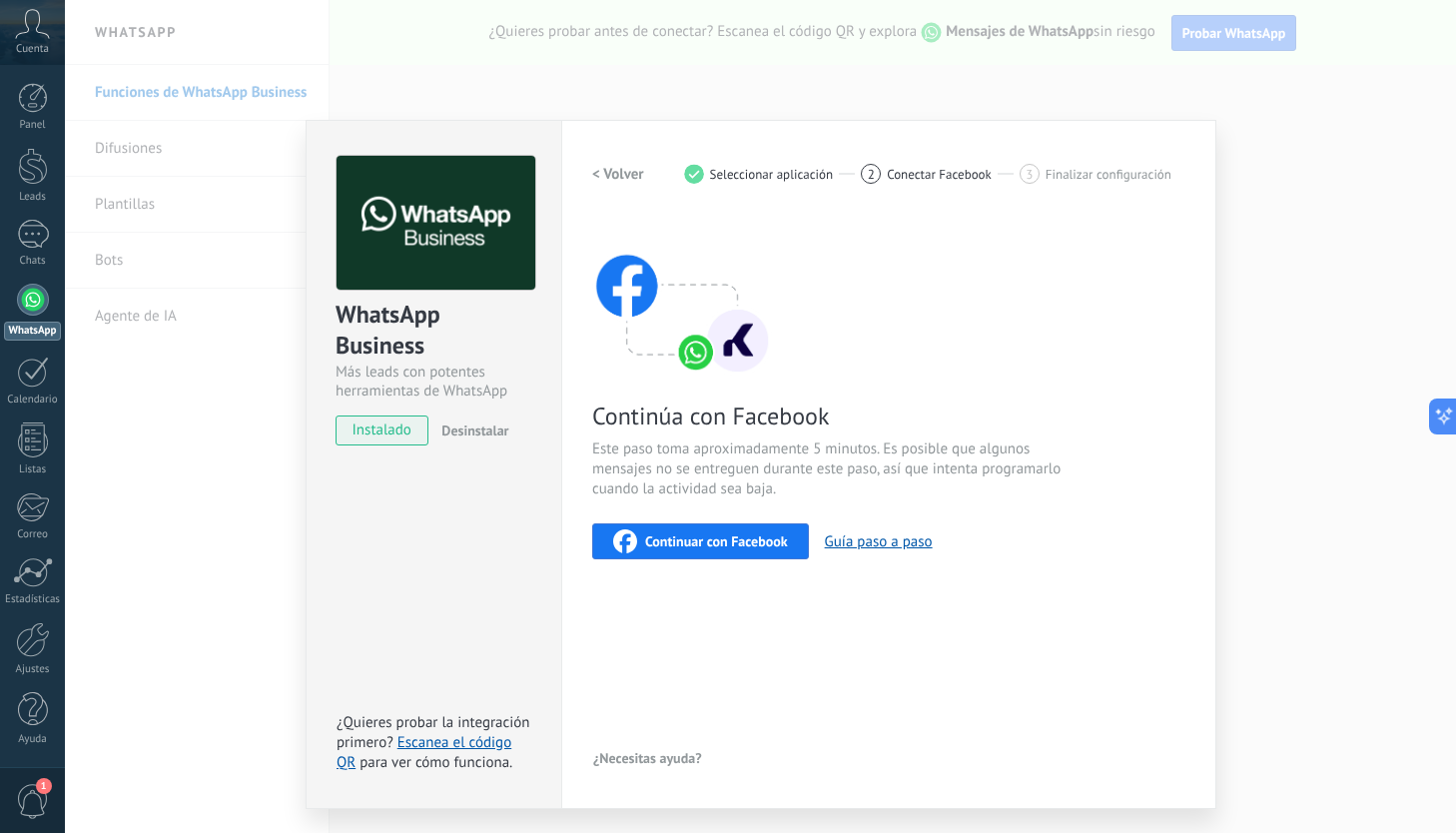 click on "Continuar con Facebook" at bounding box center [716, 541] 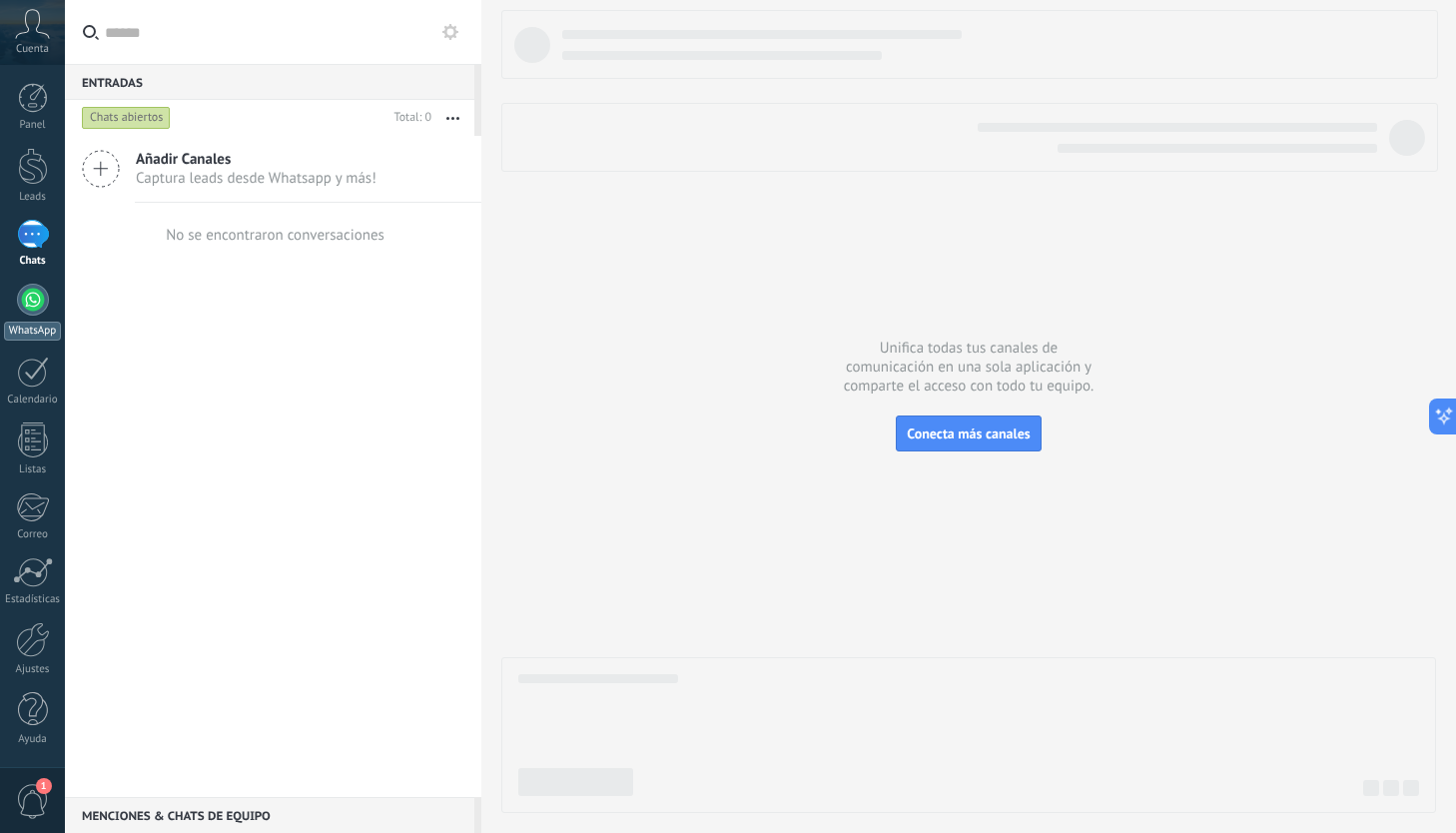 click on "WhatsApp" at bounding box center (32, 312) 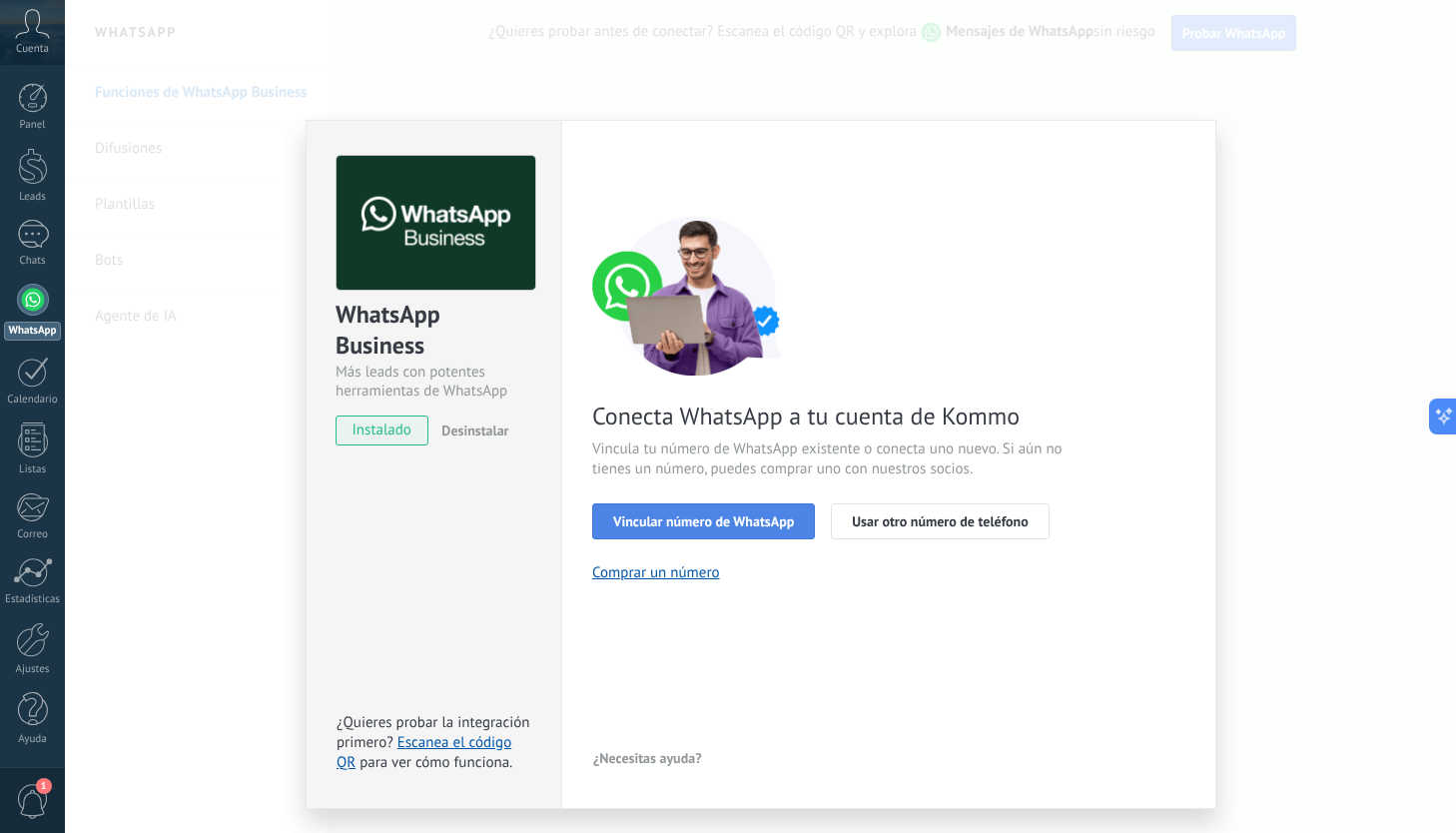 click on "Vincular número de WhatsApp" at bounding box center [703, 521] 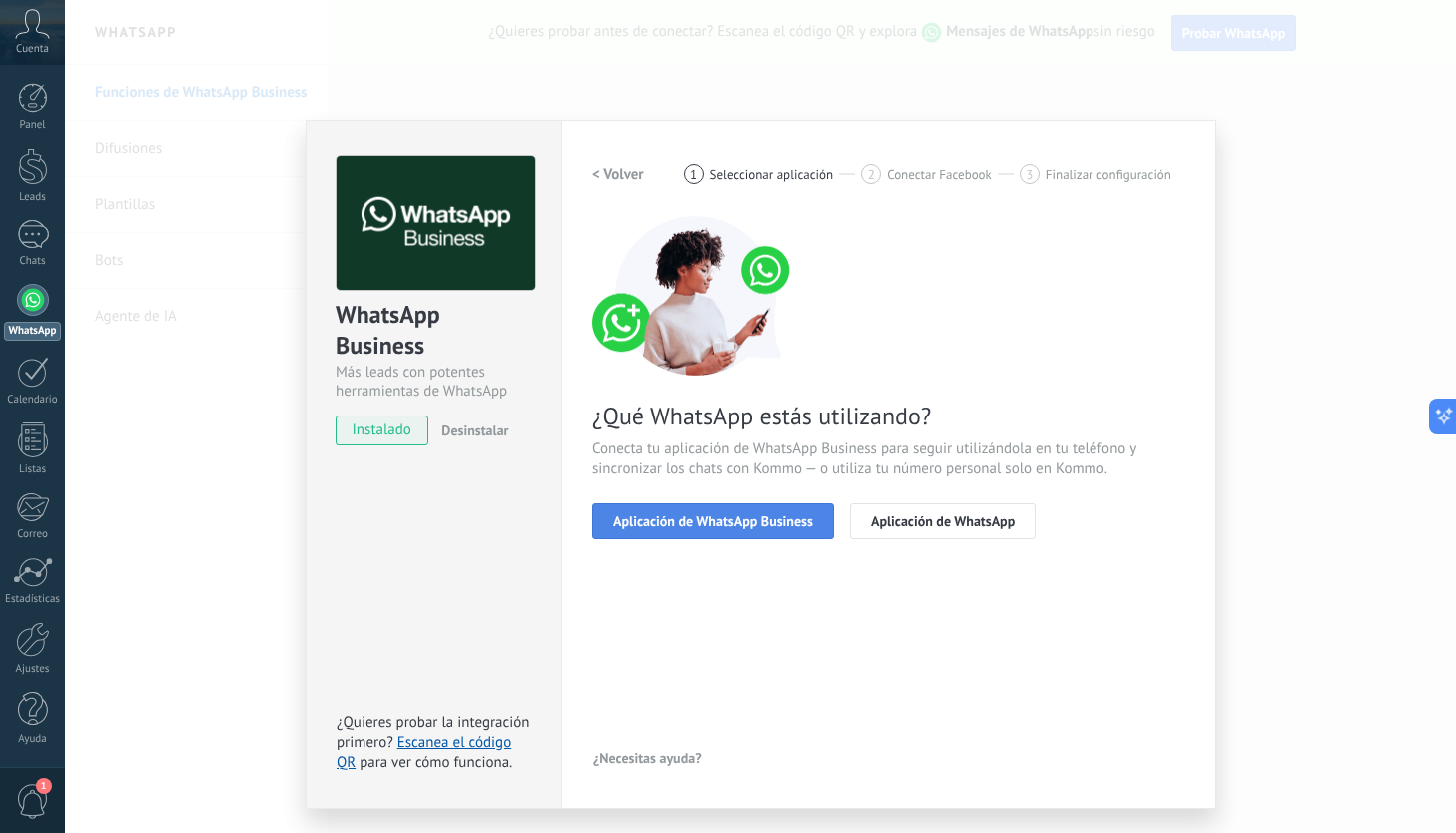 click on "Aplicación de WhatsApp Business" at bounding box center (713, 521) 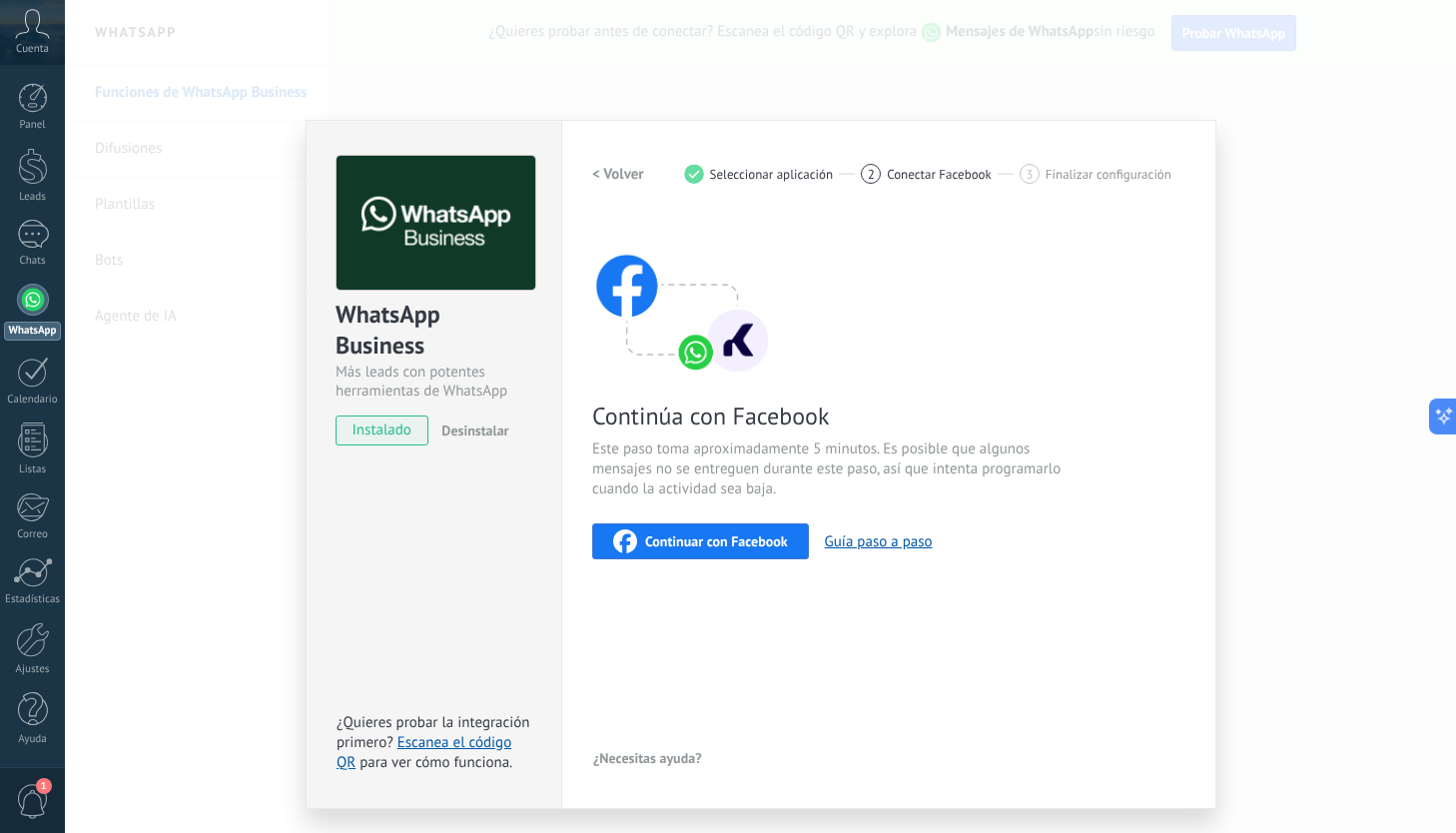 click on "Continuar con Facebook" at bounding box center [716, 541] 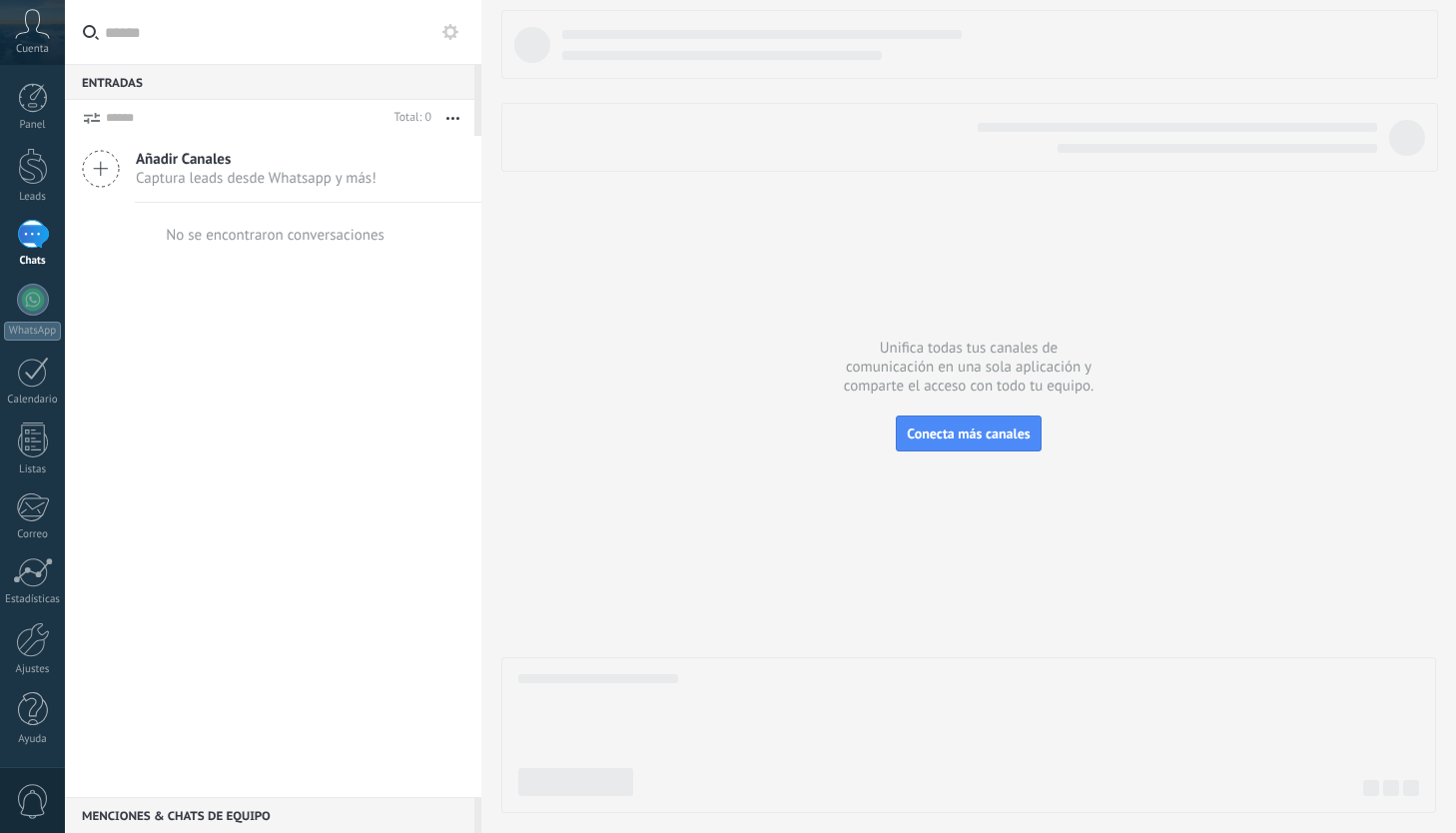 scroll, scrollTop: 0, scrollLeft: 0, axis: both 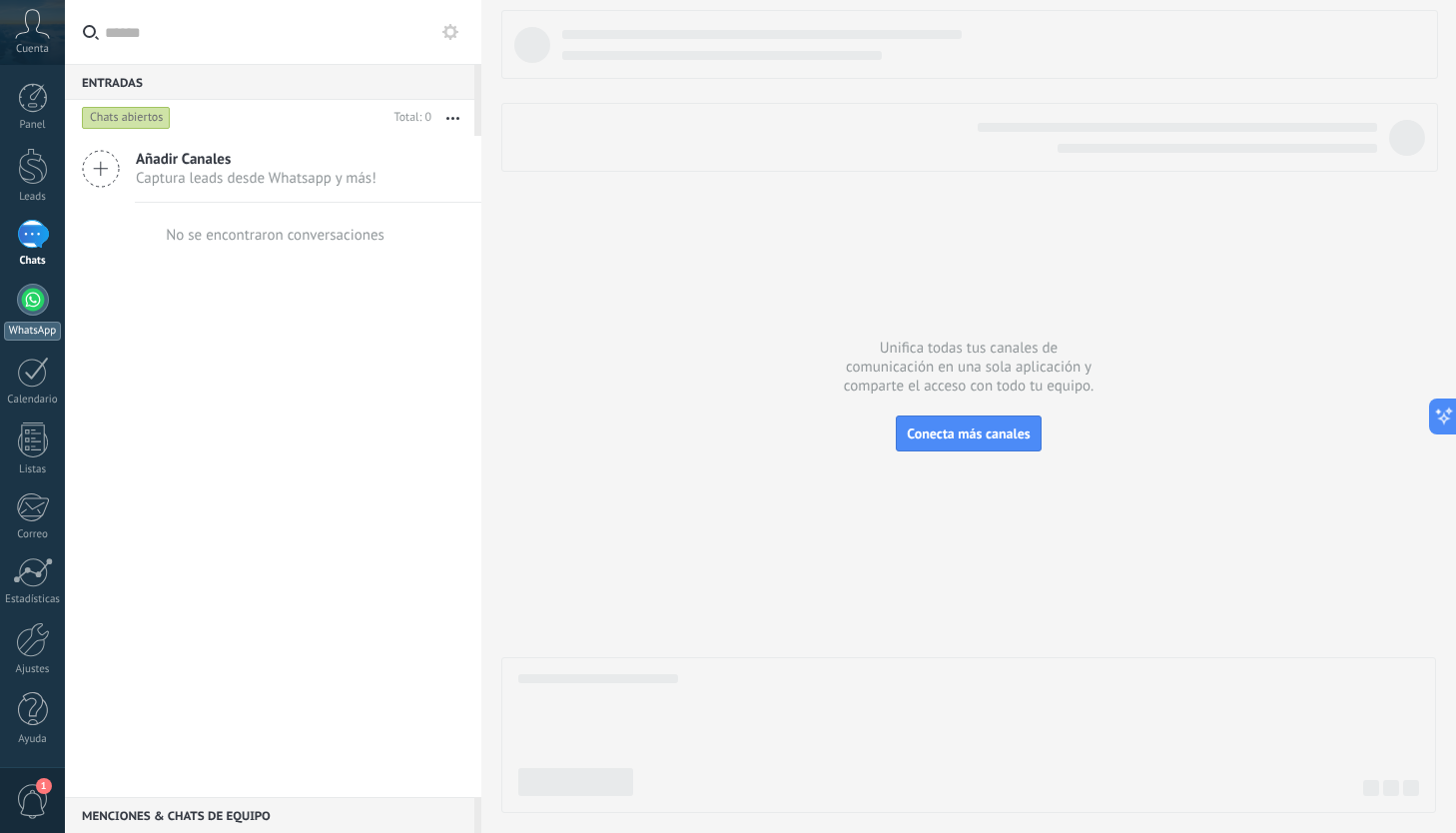 click at bounding box center (33, 300) 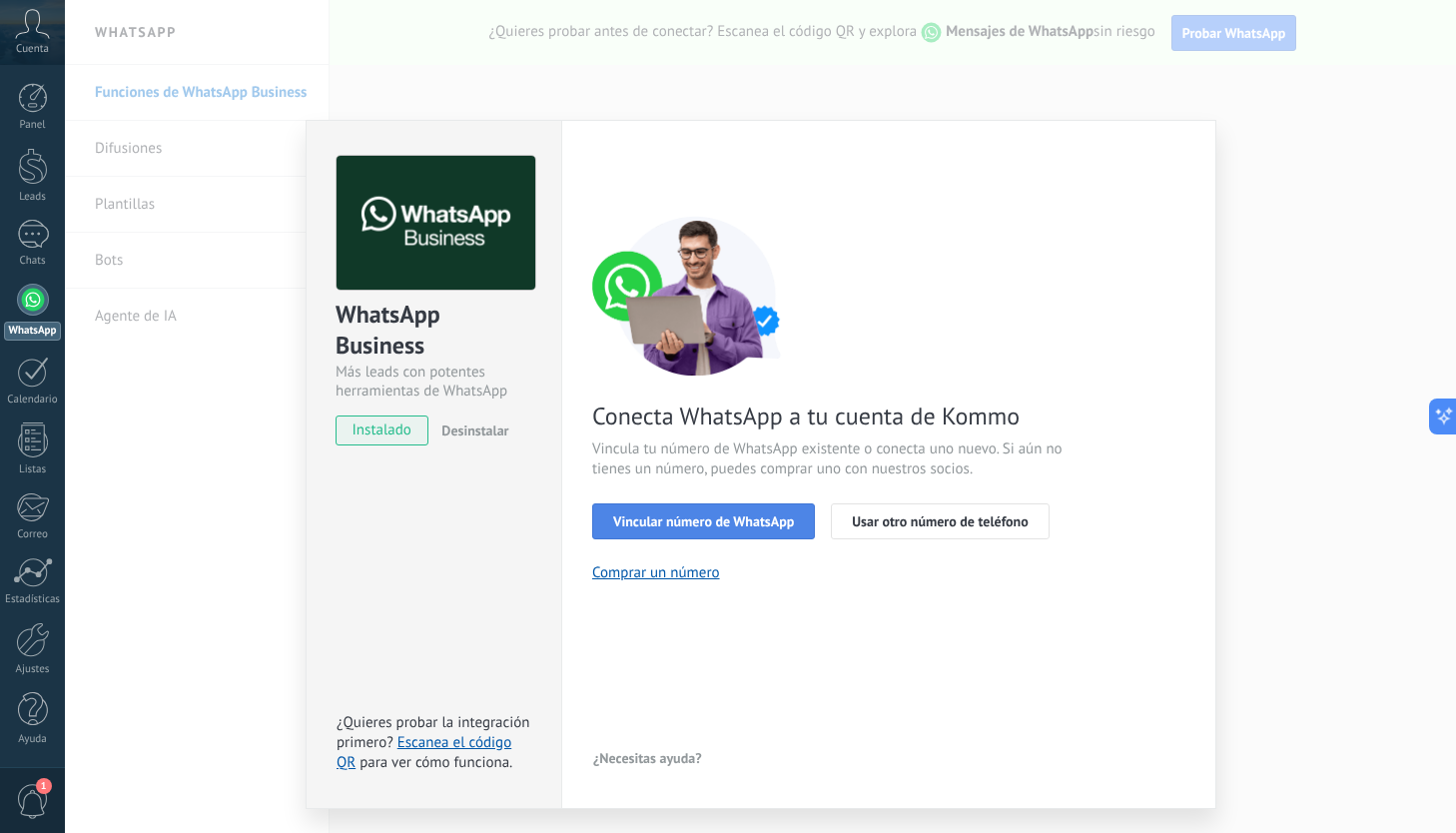 click on "Vincular número de WhatsApp" at bounding box center (703, 521) 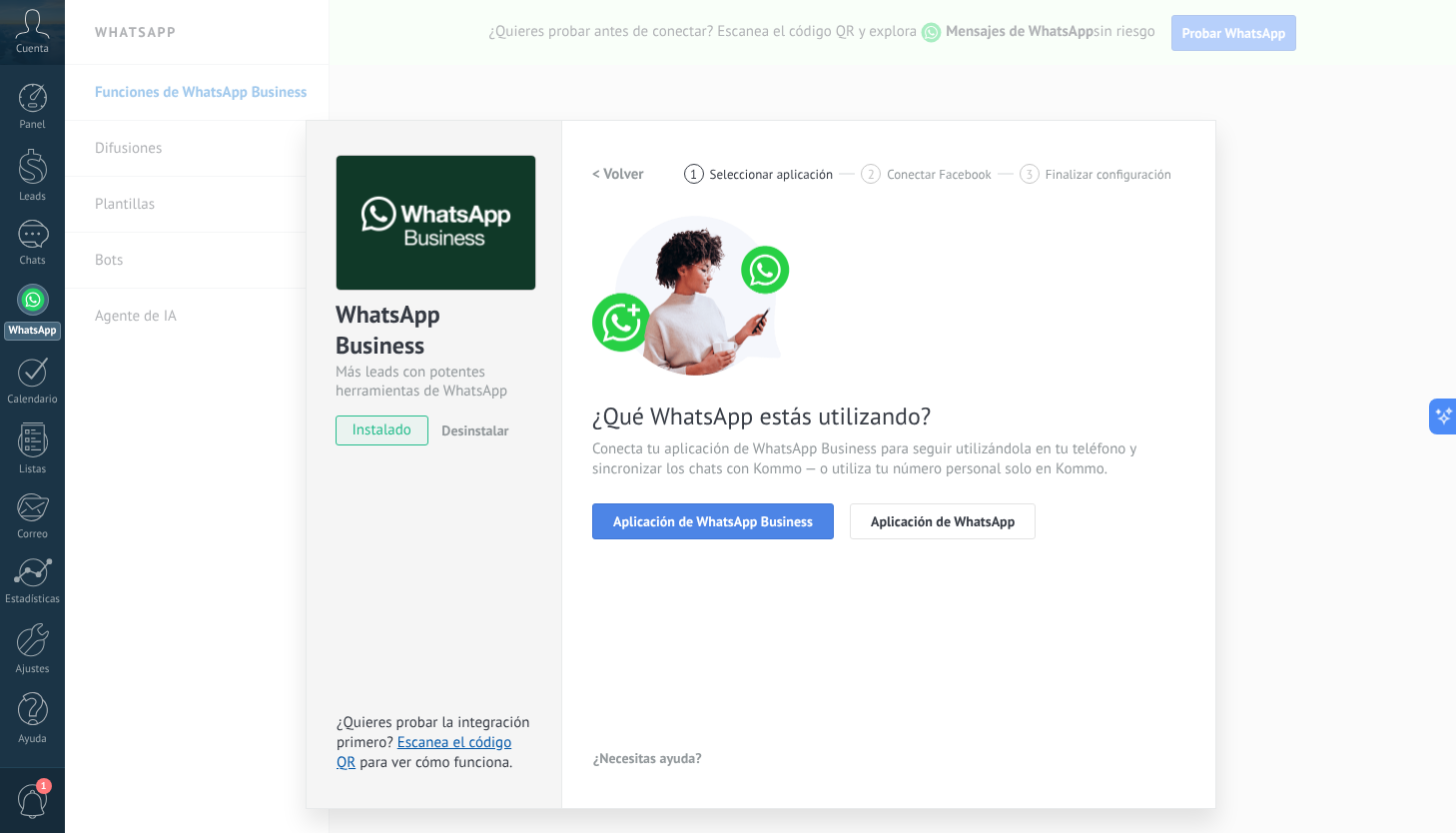 click on "Aplicación de WhatsApp Business" at bounding box center [713, 521] 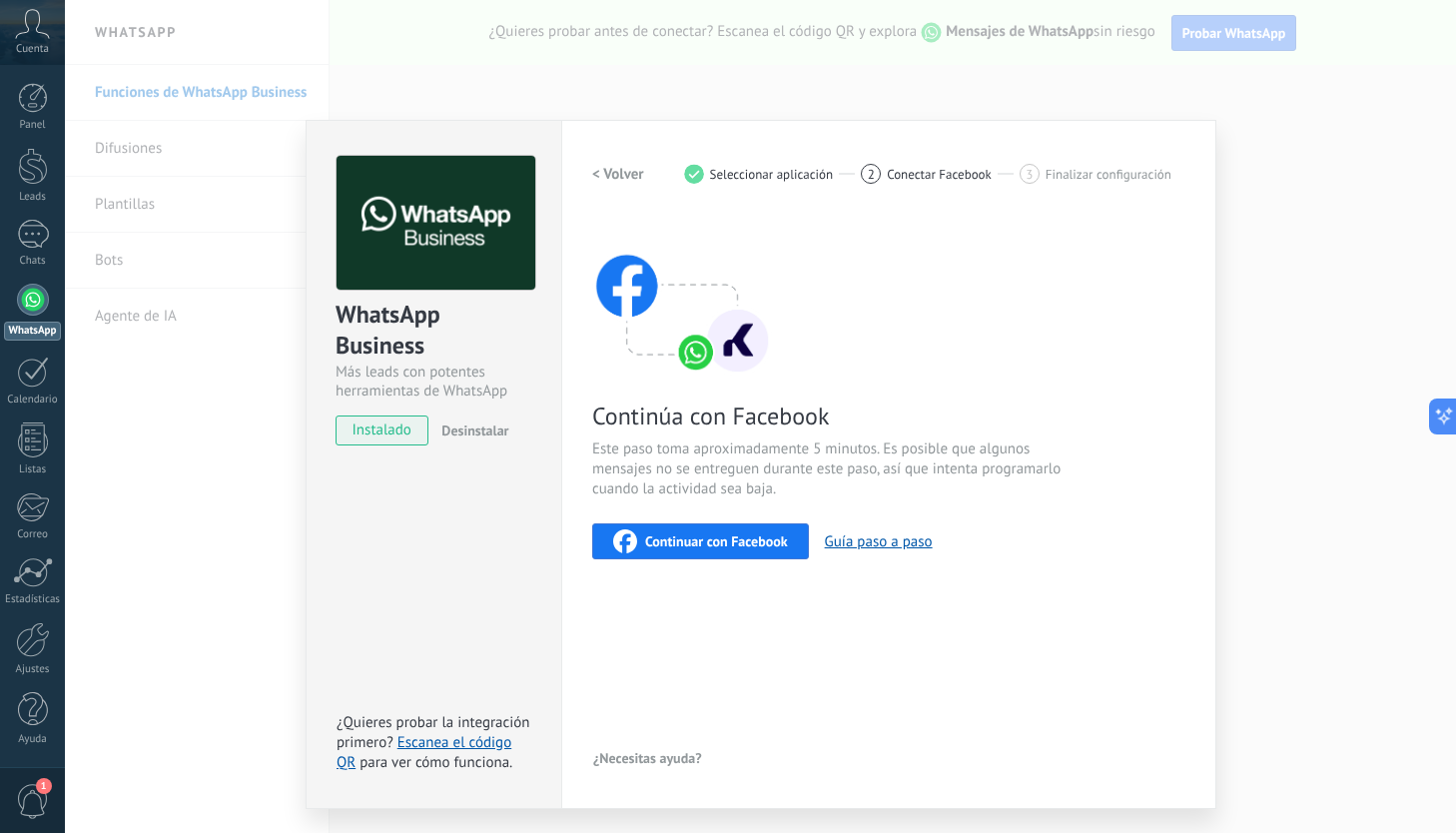 click on "Continuar con Facebook" at bounding box center [716, 541] 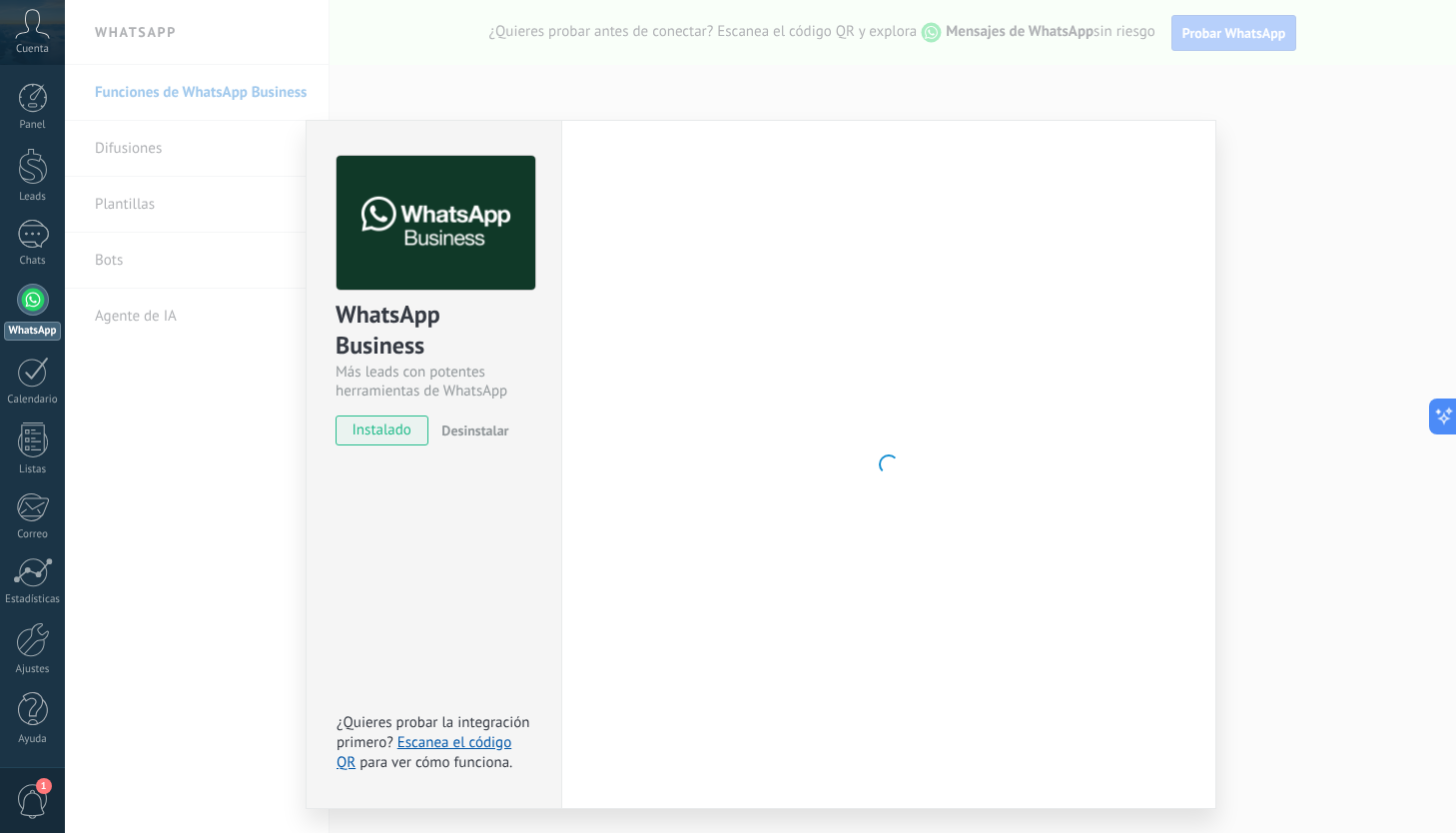 scroll, scrollTop: 0, scrollLeft: 0, axis: both 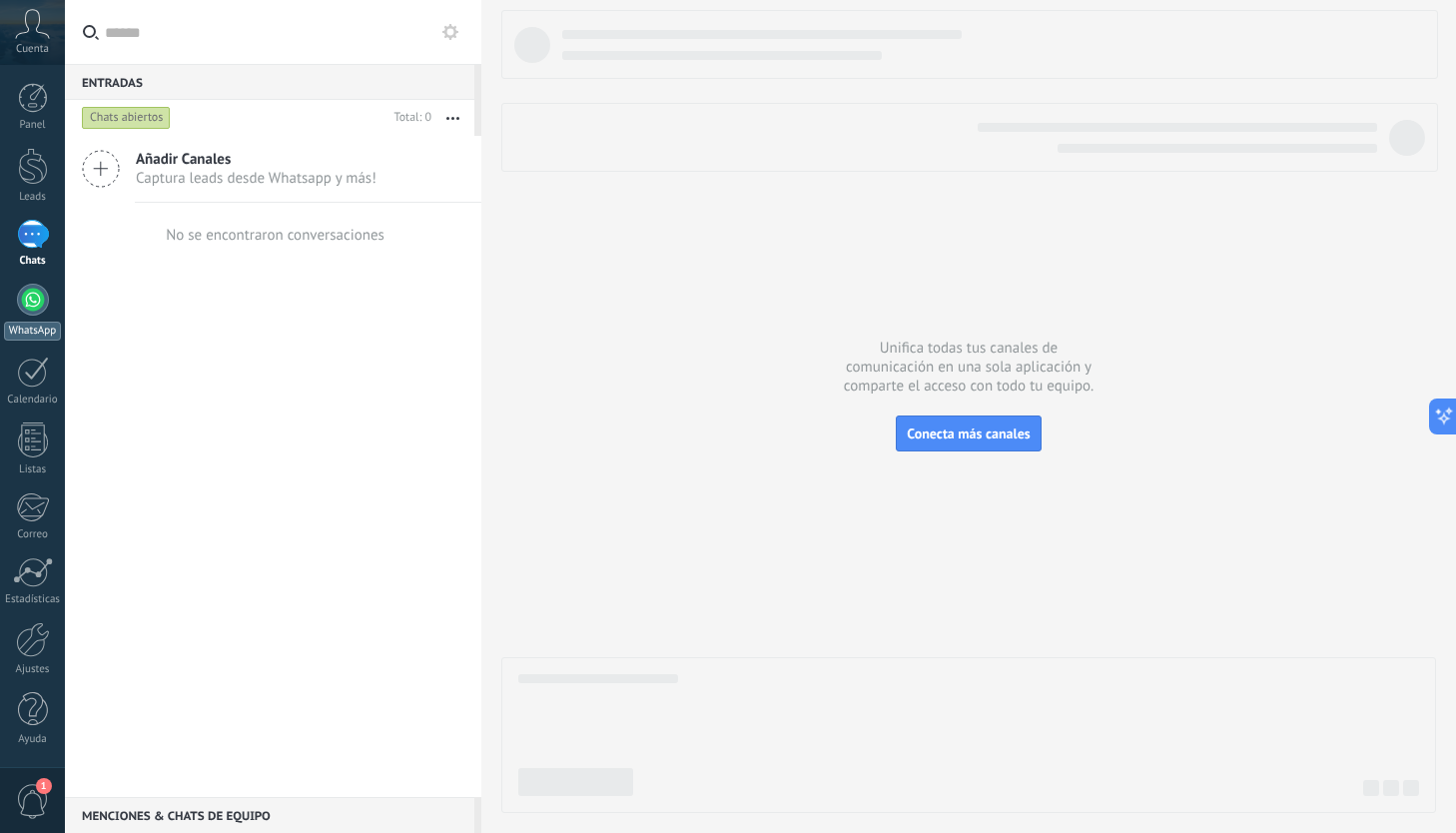 click at bounding box center (33, 300) 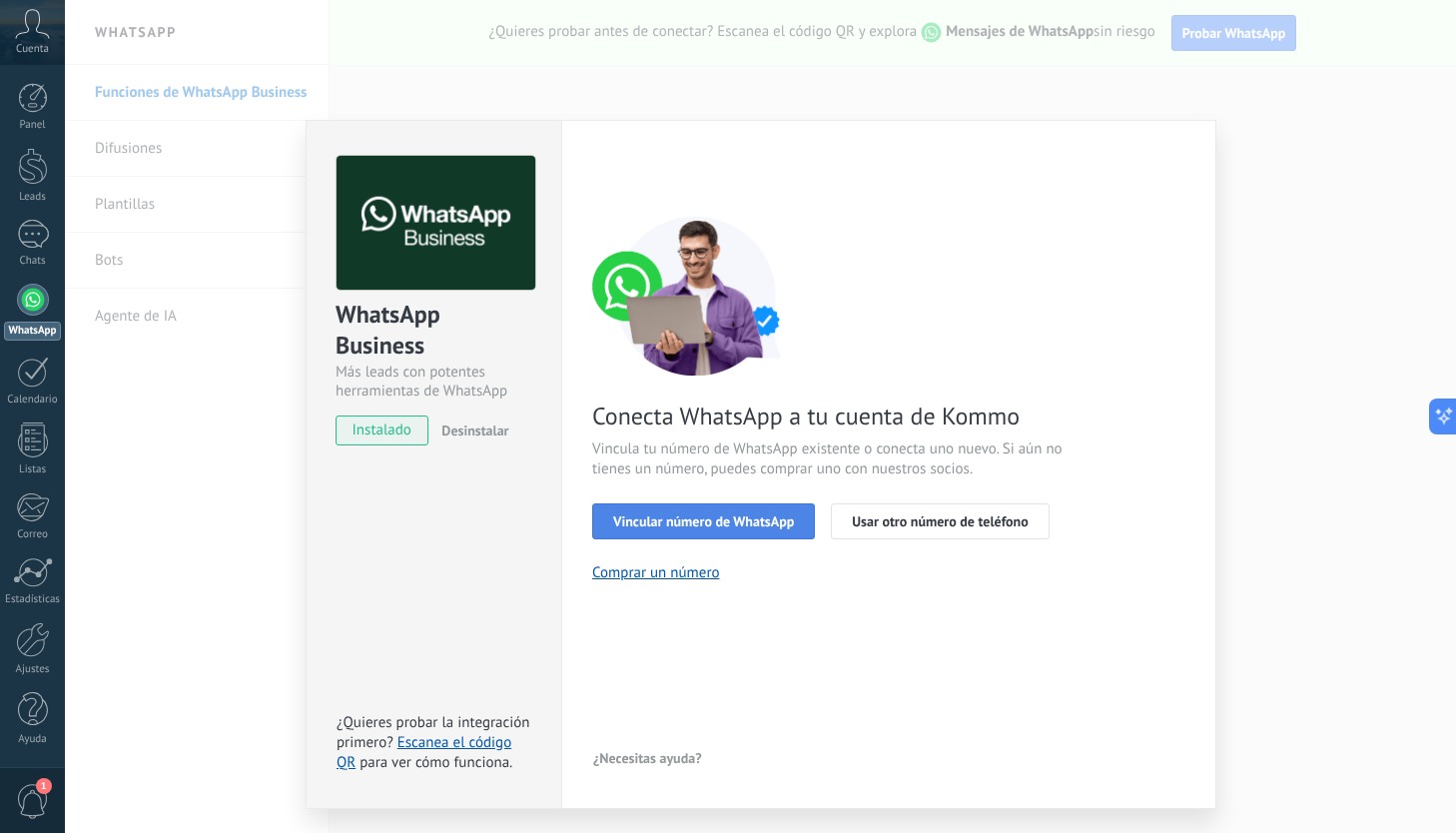 click on "Vincular número de WhatsApp" at bounding box center [703, 521] 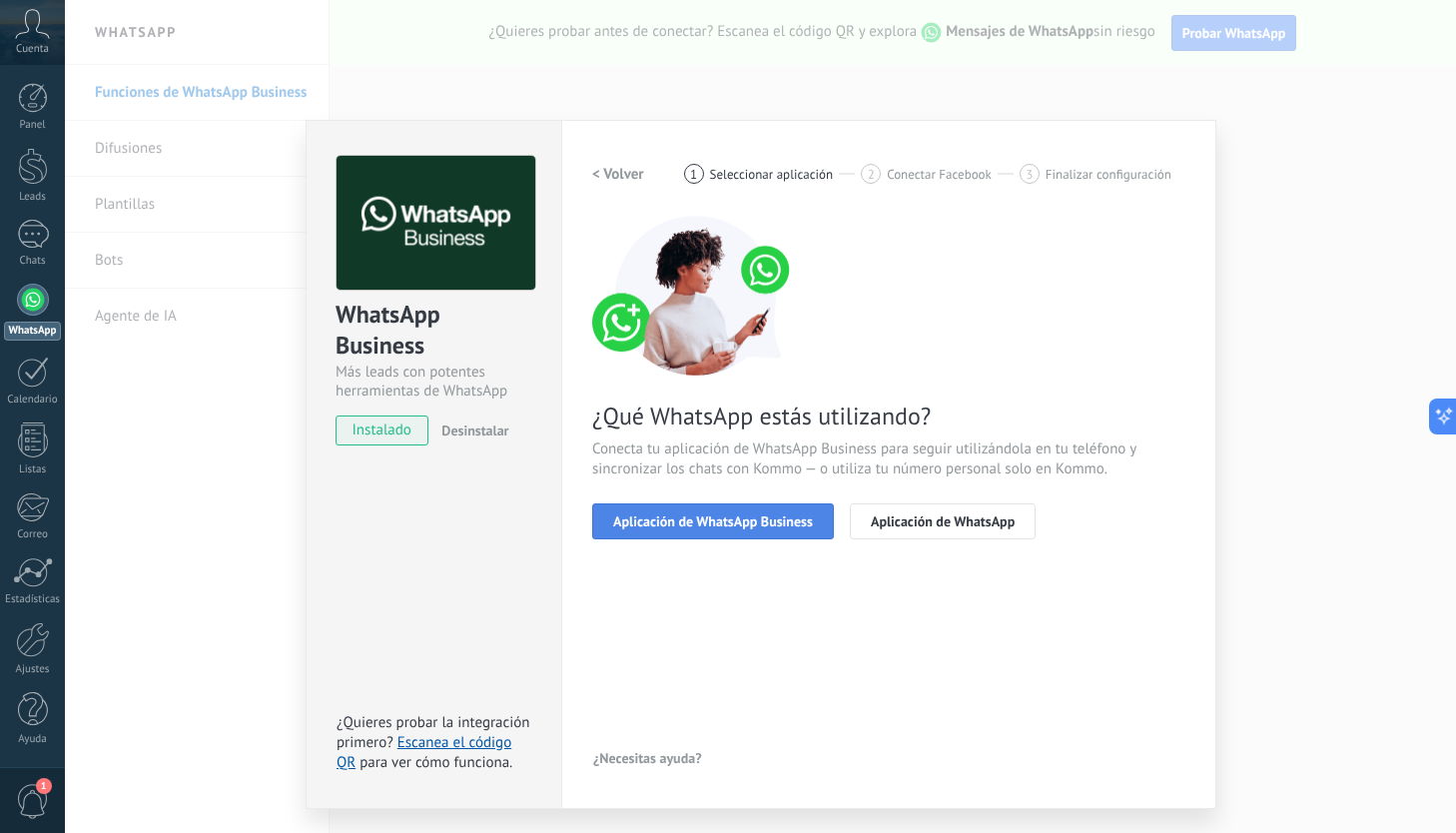 click on "Aplicación de WhatsApp Business" at bounding box center (713, 521) 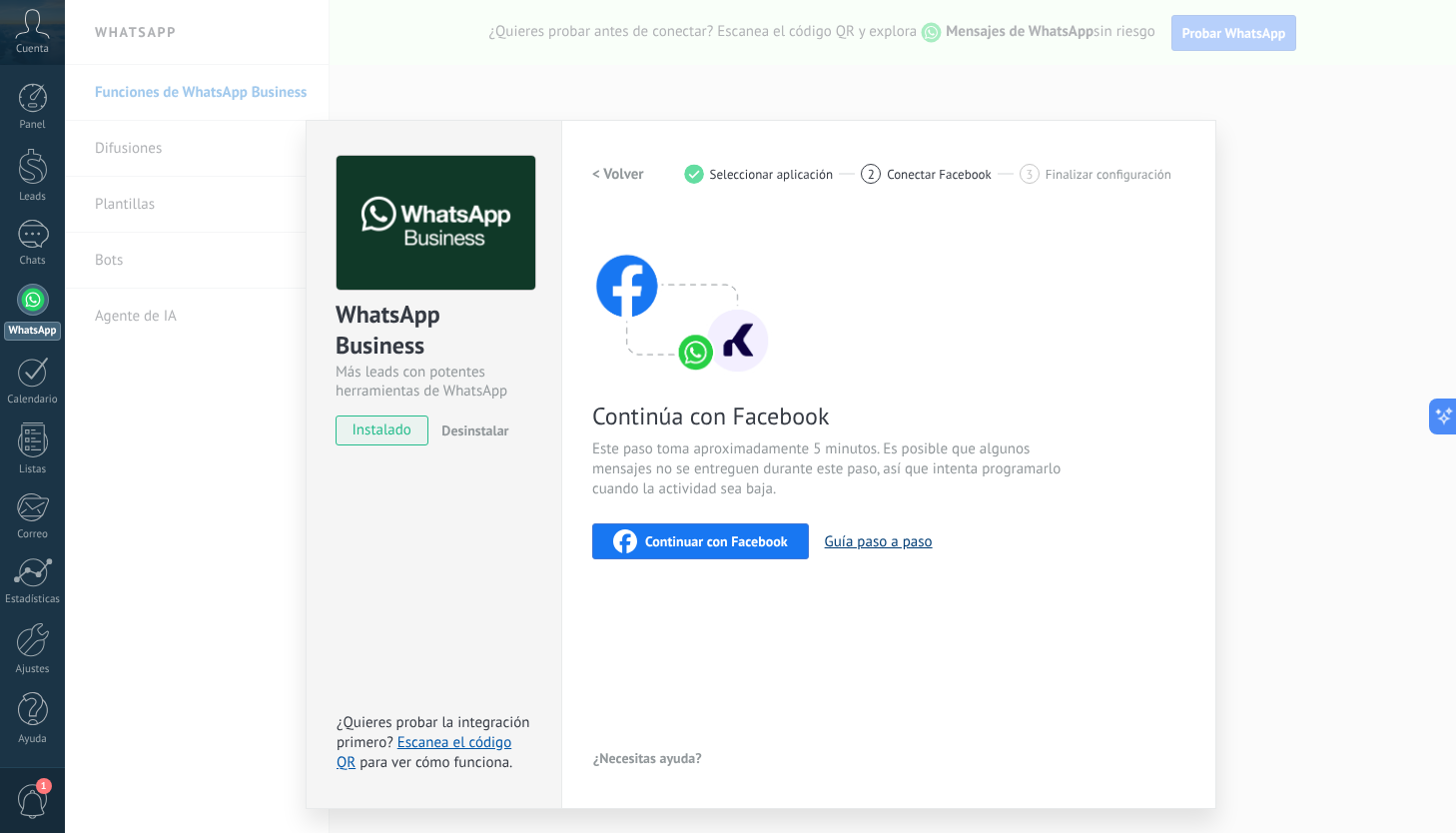 click on "Guía paso a paso" at bounding box center [879, 541] 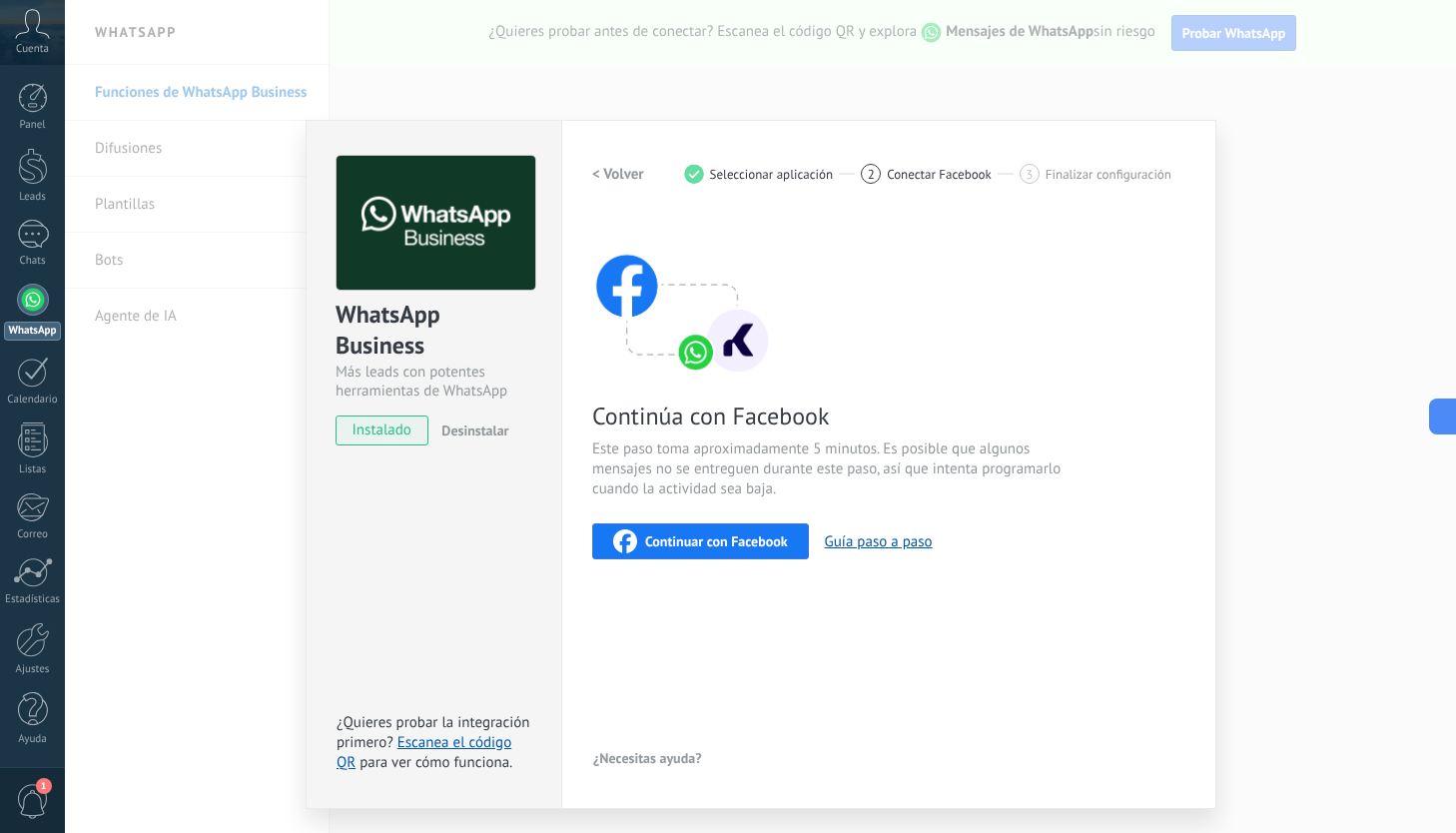 click on "Continuar con Facebook" at bounding box center [716, 541] 